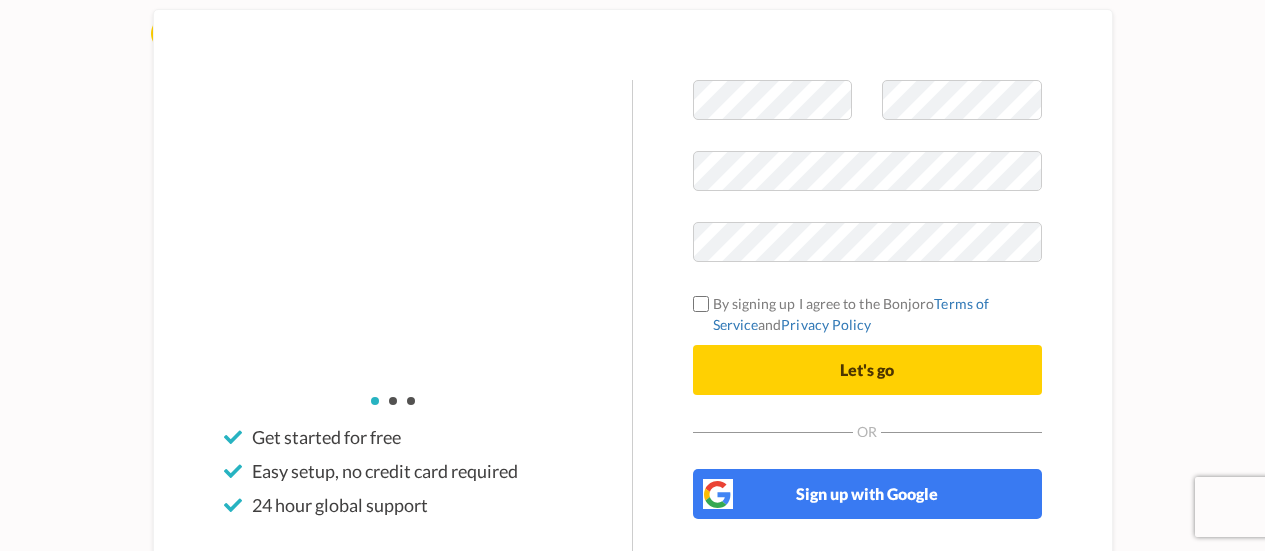 scroll, scrollTop: 0, scrollLeft: 0, axis: both 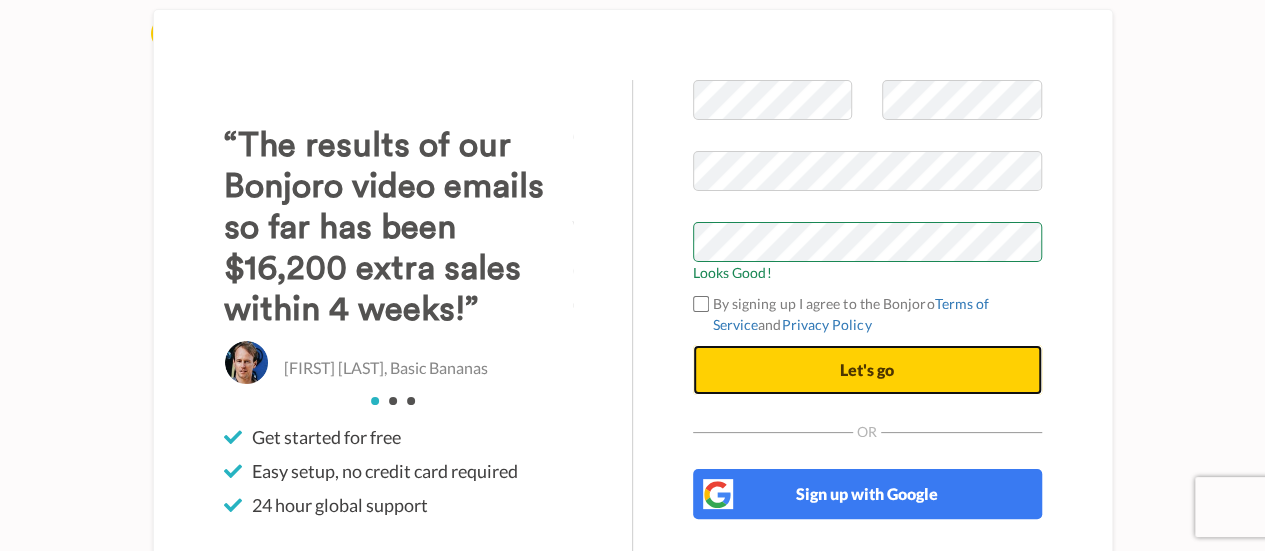 click on "Let's go" at bounding box center (867, 370) 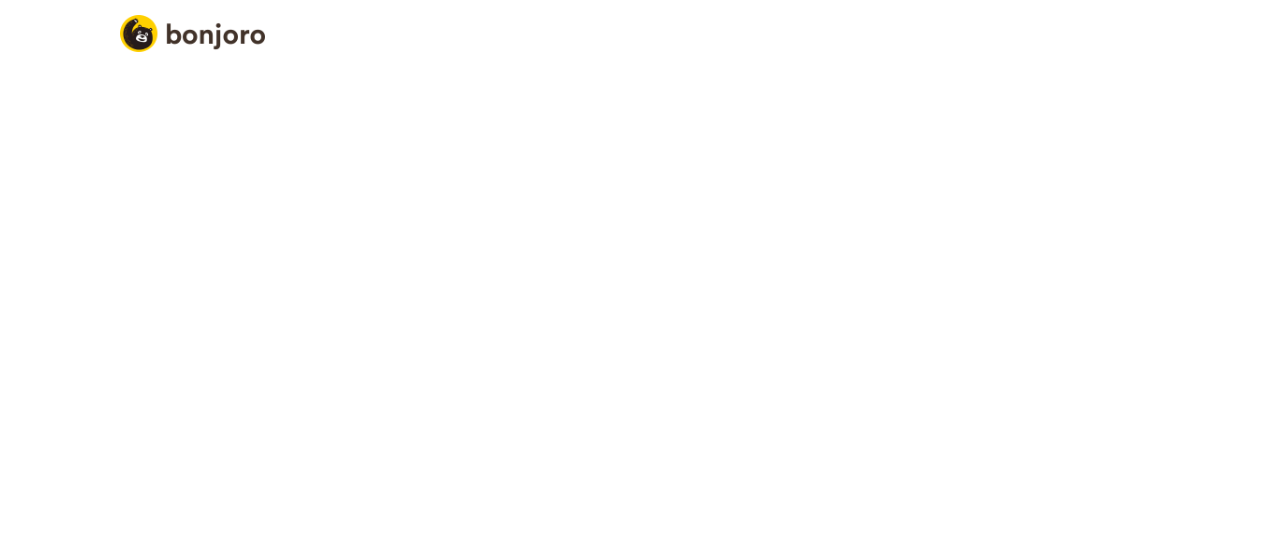 scroll, scrollTop: 0, scrollLeft: 0, axis: both 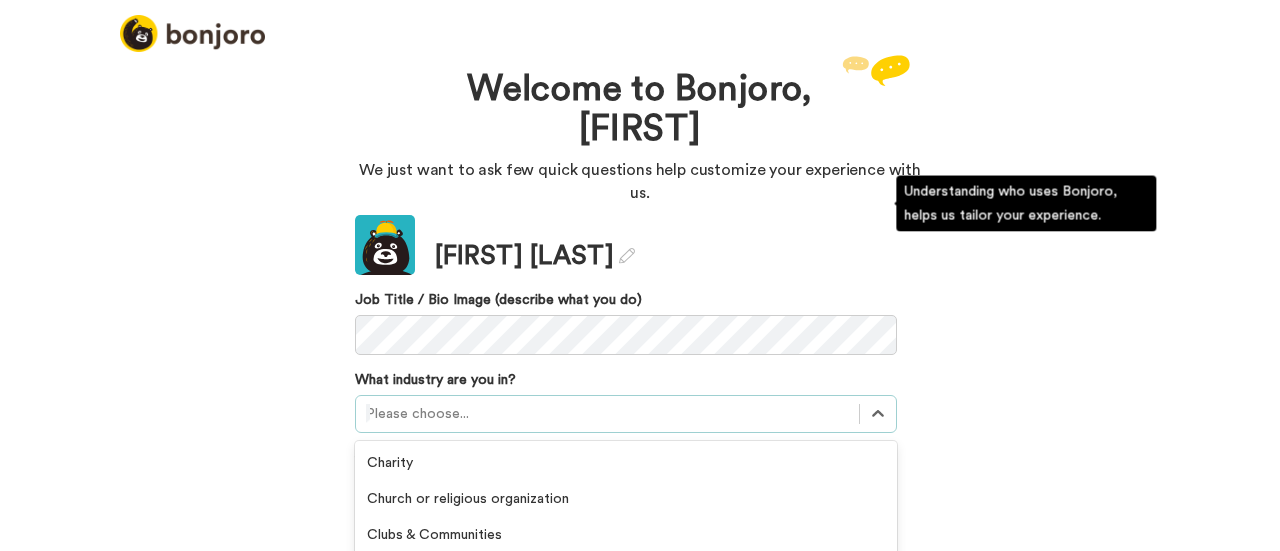 click on "option Construction focused, 4 of 21. 21 results available. Use Up and Down to choose options, press Enter to select the currently focused option, press Escape to exit the menu, press Tab to select the option and exit the menu. Please choose... Charity Church or religious organization Clubs & Communities Construction Consultant or Business Coach Creator E-Commerce Education (online courses) Education (schools and universities) Financial services Health & Wellbeing Marketing or advertising agency Real Estate Recruitment Photographer SaaS / Startups Technology Transport Travel Other Unknown" at bounding box center (626, 414) 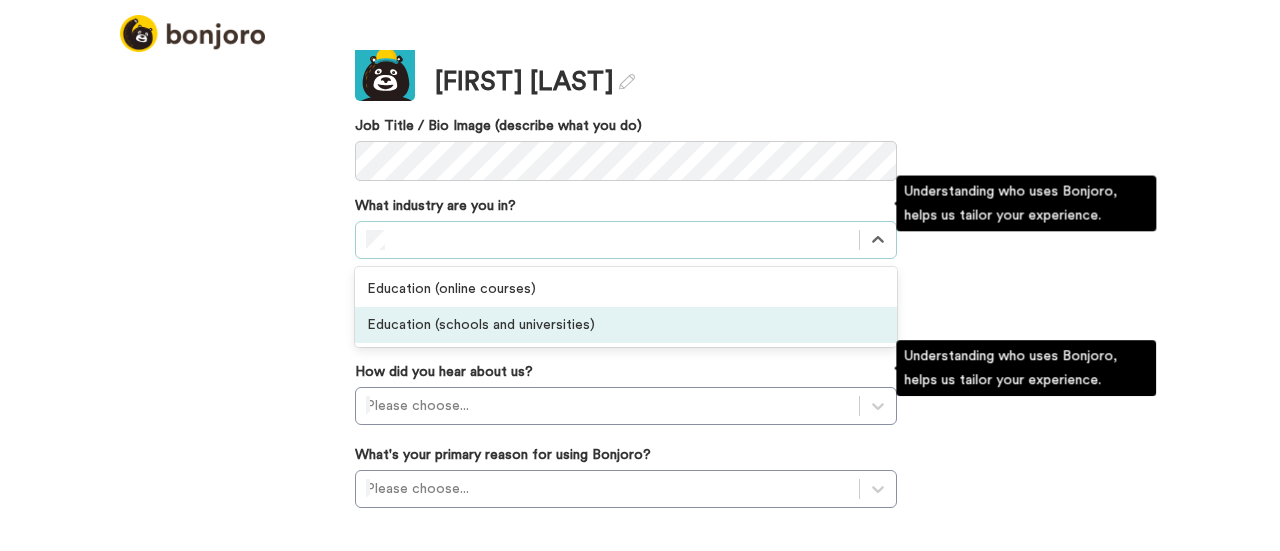 click on "Education (schools and universities)" at bounding box center [626, 325] 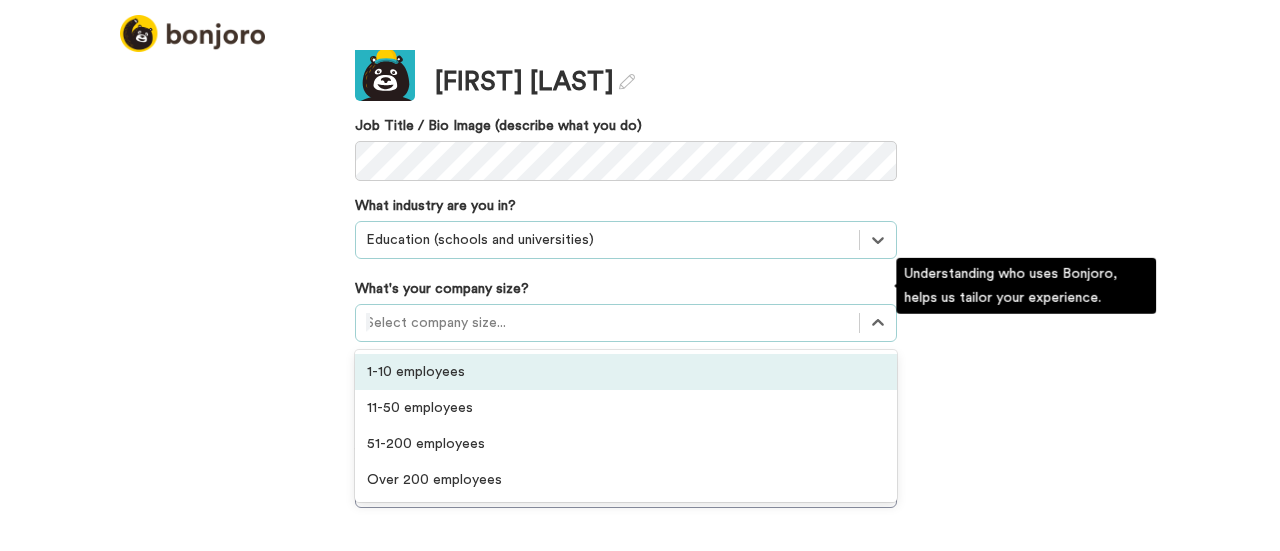 click at bounding box center (607, 323) 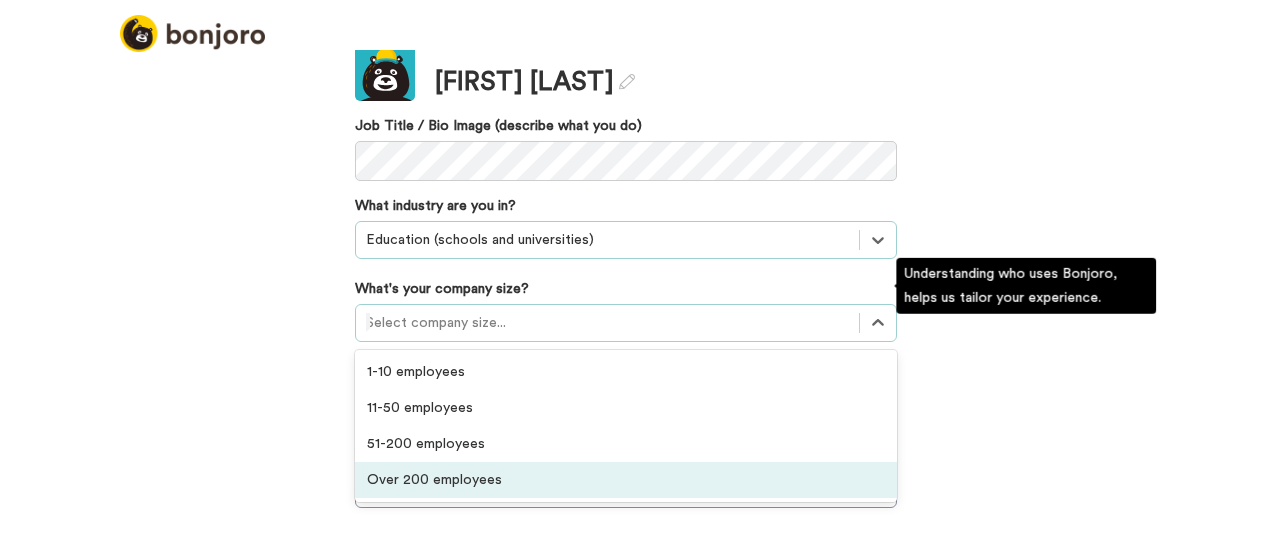 click on "Over 200 employees" at bounding box center (626, 480) 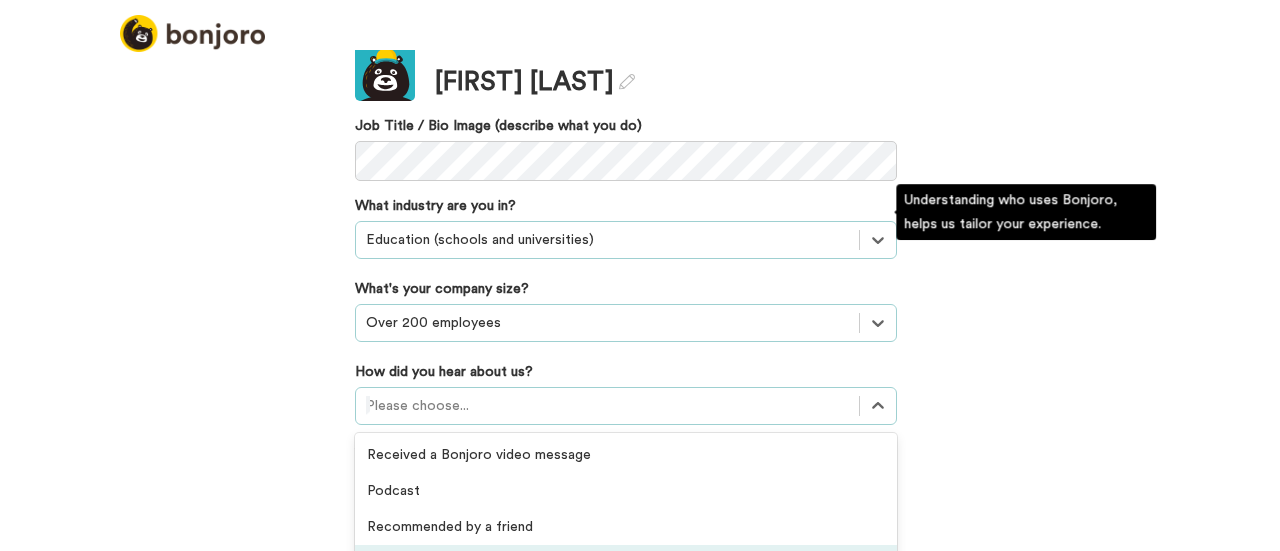 click on "option GIF Signature Maker focused, 4 of 20. 20 results available. Use Up and Down to choose options, press Enter to select the currently focused option, press Escape to exit the menu, press Tab to select the option and exit the menu. Please choose... Received a Bonjoro video message Podcast Recommended by a friend GIF Signature Maker Bonjoro's blog A company's blog Social media post Private group or community Facebook ad Google ad YouTube ad Integration listing Agency recommendations Webinar Online event Offline event Invited by a colleague Received a testimonial request Saw Bonjoro testimonials embedded on a website Others" at bounding box center [626, 406] 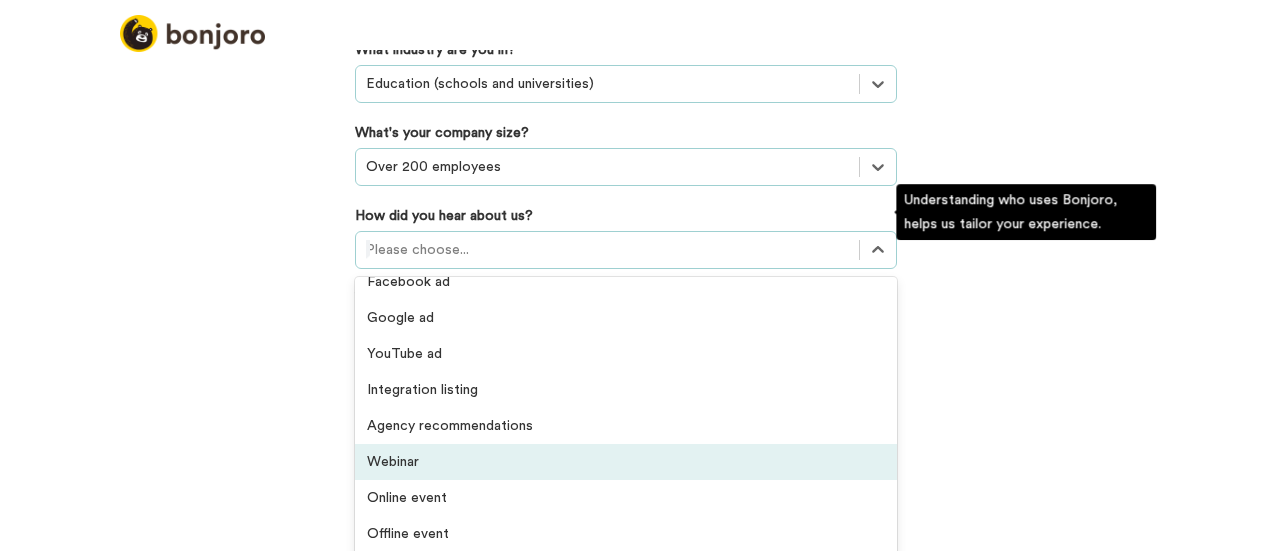 scroll, scrollTop: 428, scrollLeft: 0, axis: vertical 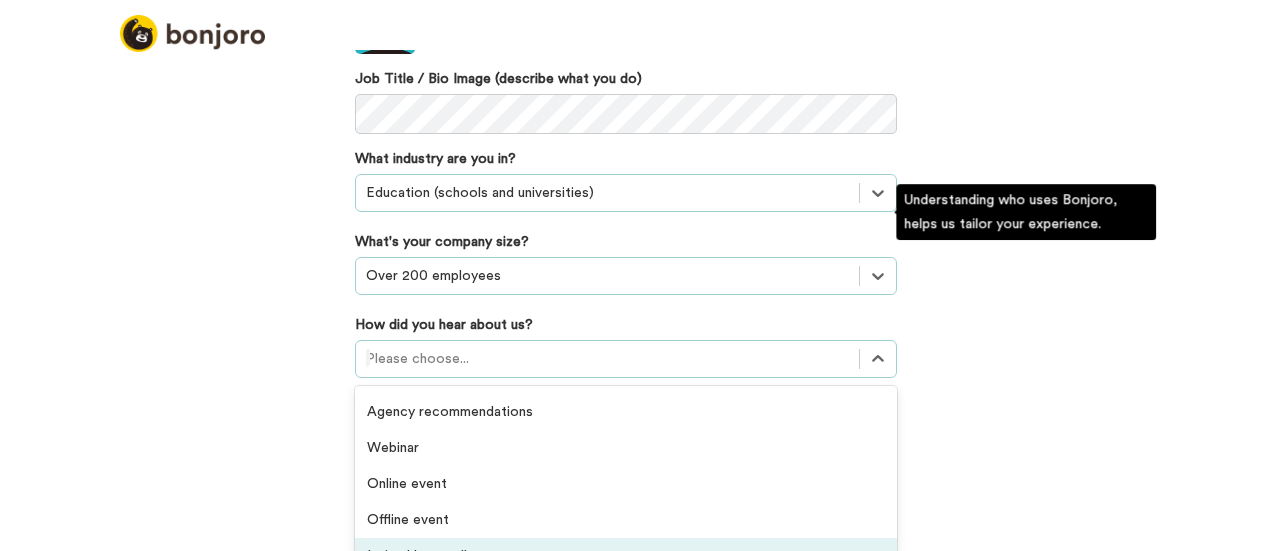 click on "Welcome to Bonjoro,  Bridget We just want to ask few quick questions help customize your experience with us. Update Bridget   OBrien Job Title / Bio Image (describe what you do) What industry are you in? option Education (schools and universities), selected.   Select is focused ,type to refine list, press Down to open the menu,  Education (schools and universities) What's your company size? option Over 200 employees, selected.   Select is focused ,type to refine list, press Down to open the menu,  Over 200 employees How did you hear about us? option Invited by a colleague focused, 17 of 20. 20 results available. Use Up and Down to choose options, press Enter to select the currently focused option, press Escape to exit the menu, press Tab to select the option and exit the menu. Please choose... Received a Bonjoro video message Podcast Recommended by a friend GIF Signature Maker Bonjoro's blog A company's blog Social media post Private group or community Facebook ad Google ad YouTube ad Integration listing" at bounding box center [640, 203] 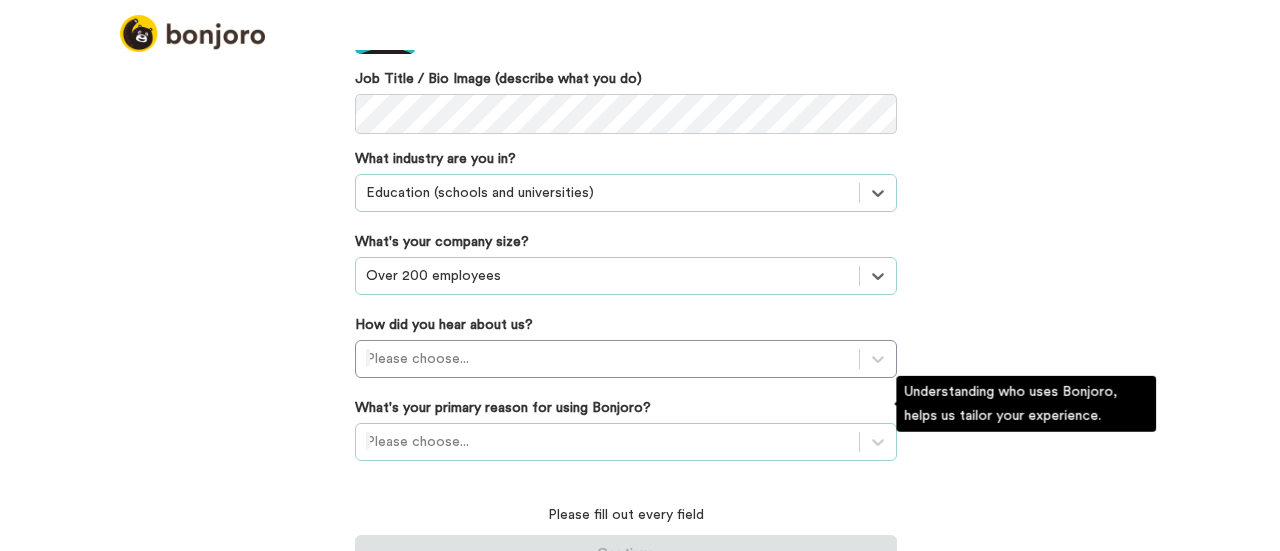 click on "Please choose..." at bounding box center (626, 442) 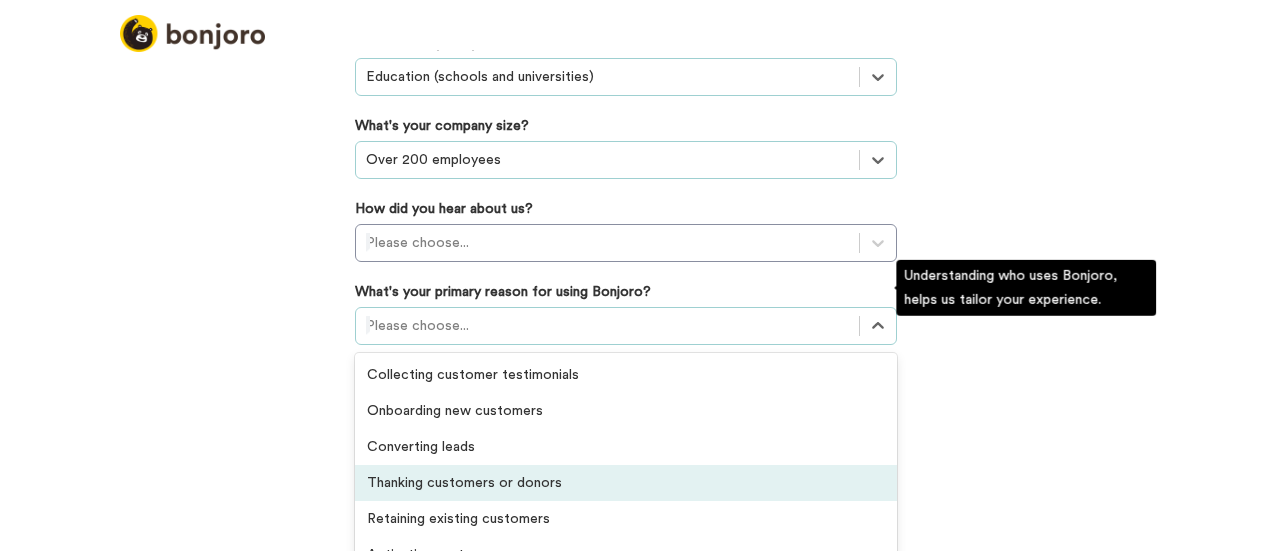 click on "Thanking customers or donors" at bounding box center [626, 483] 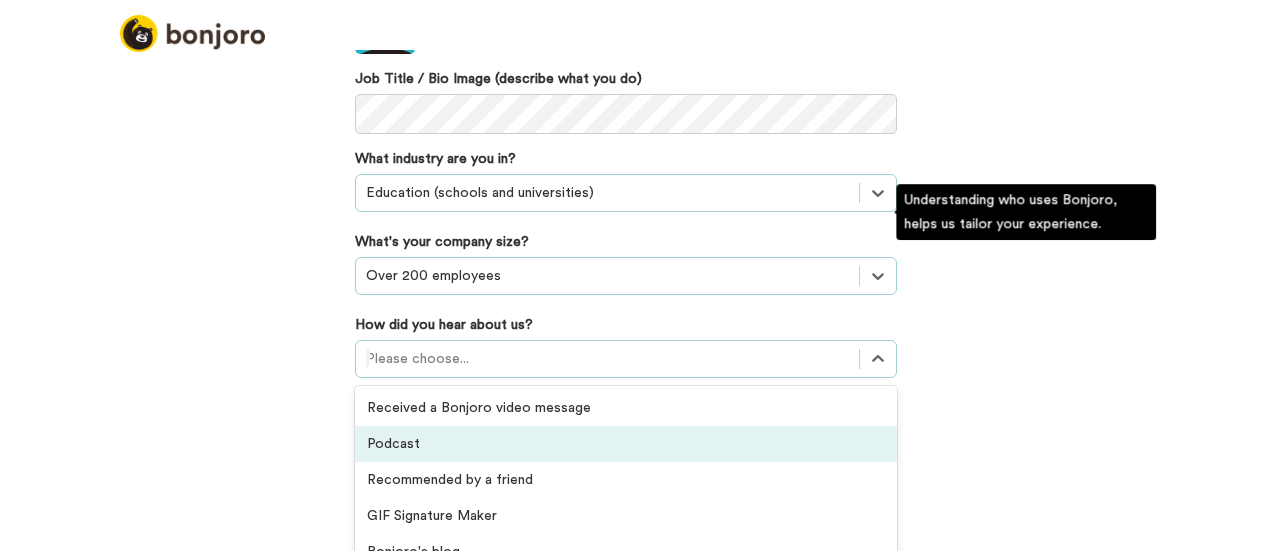 click on "option Podcast focused, 2 of 20. 20 results available. Use Up and Down to choose options, press Enter to select the currently focused option, press Escape to exit the menu, press Tab to select the option and exit the menu. Please choose... Received a Bonjoro video message Podcast Recommended by a friend GIF Signature Maker Bonjoro's blog A company's blog Social media post Private group or community Facebook ad Google ad YouTube ad Integration listing Agency recommendations Webinar Online event Offline event Invited by a colleague Received a testimonial request Saw Bonjoro testimonials embedded on a website Others" at bounding box center (626, 359) 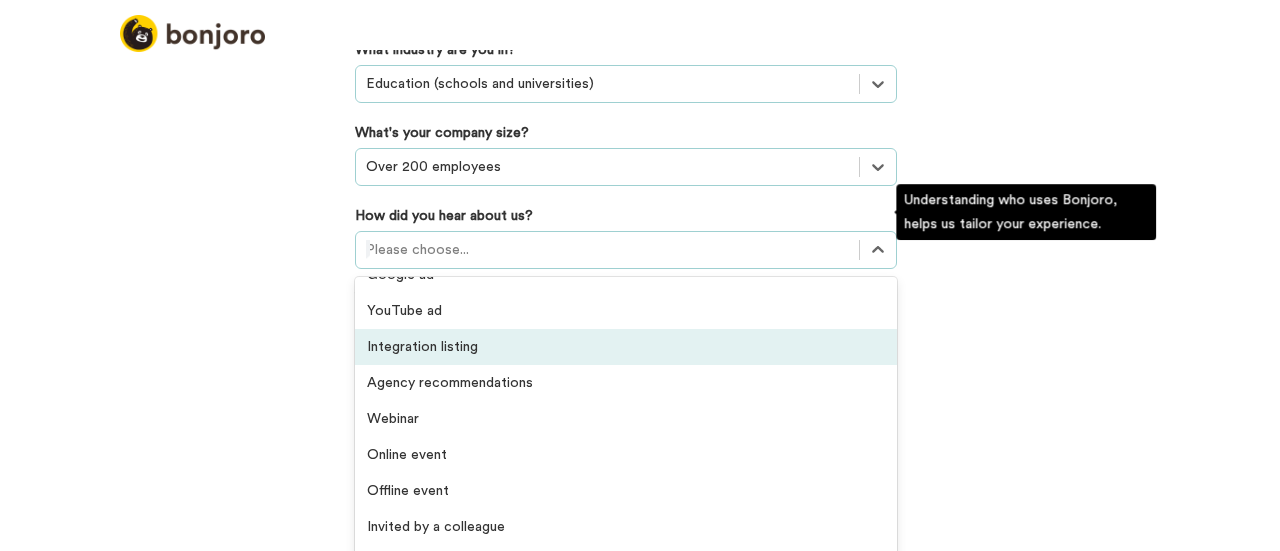 scroll, scrollTop: 428, scrollLeft: 0, axis: vertical 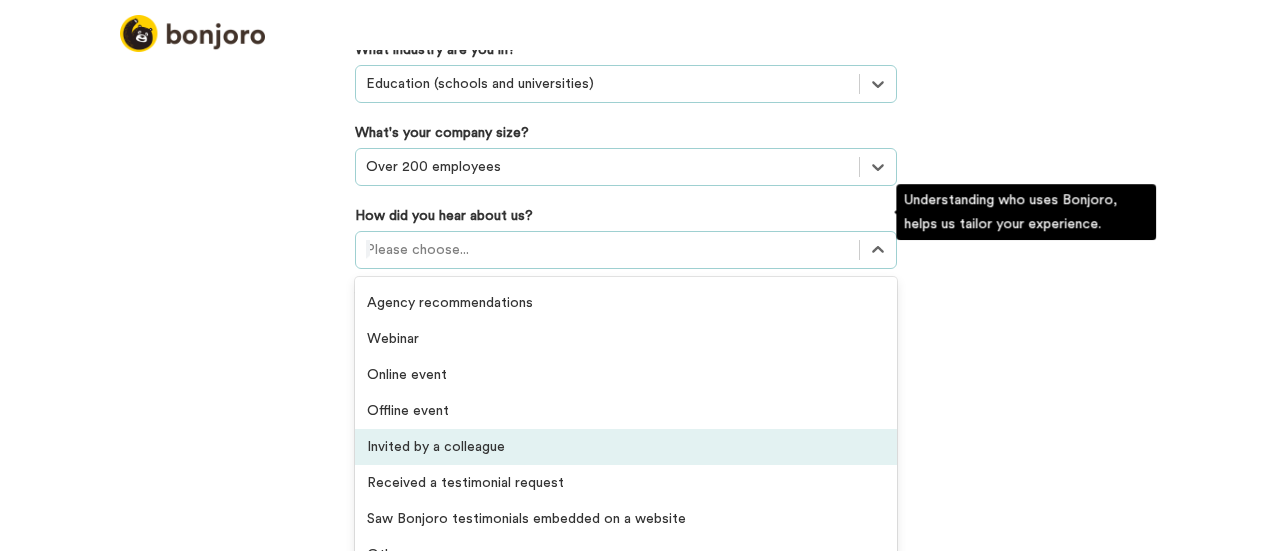 click on "Invited by a colleague" at bounding box center (626, 447) 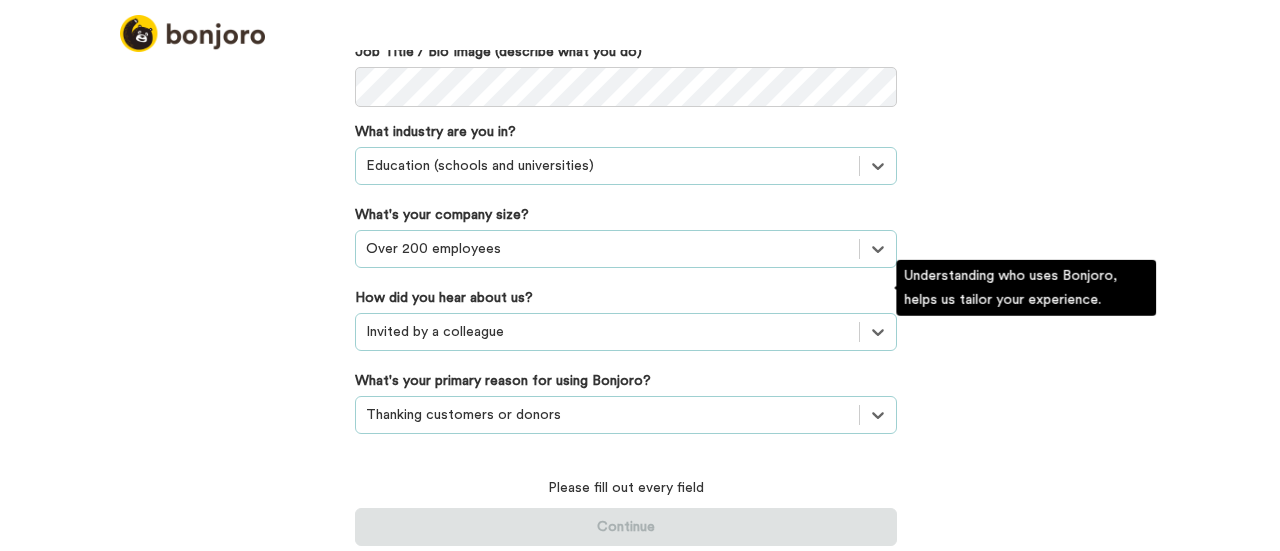 scroll, scrollTop: 221, scrollLeft: 0, axis: vertical 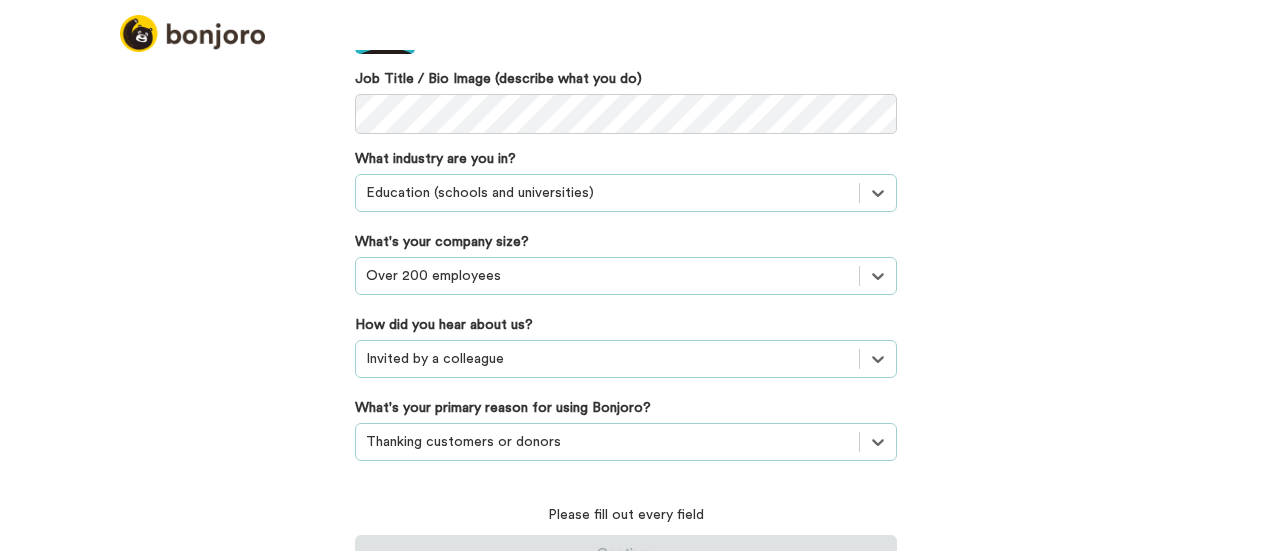 click on "Please fill out every field Continue" at bounding box center [626, 527] 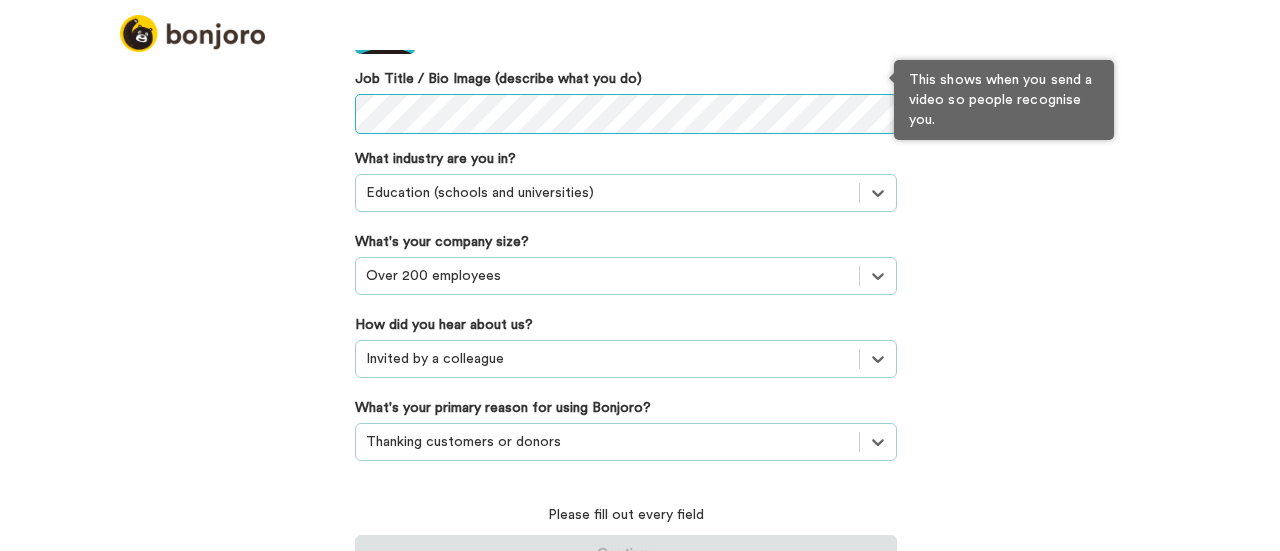 scroll, scrollTop: 191, scrollLeft: 0, axis: vertical 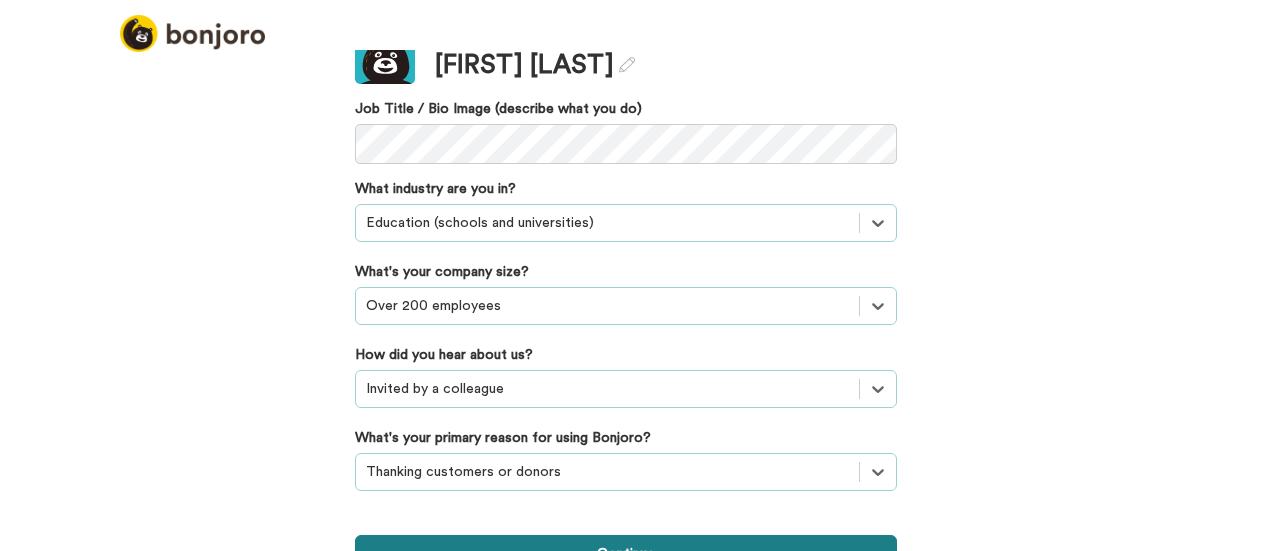 click on "Continue" at bounding box center [626, 554] 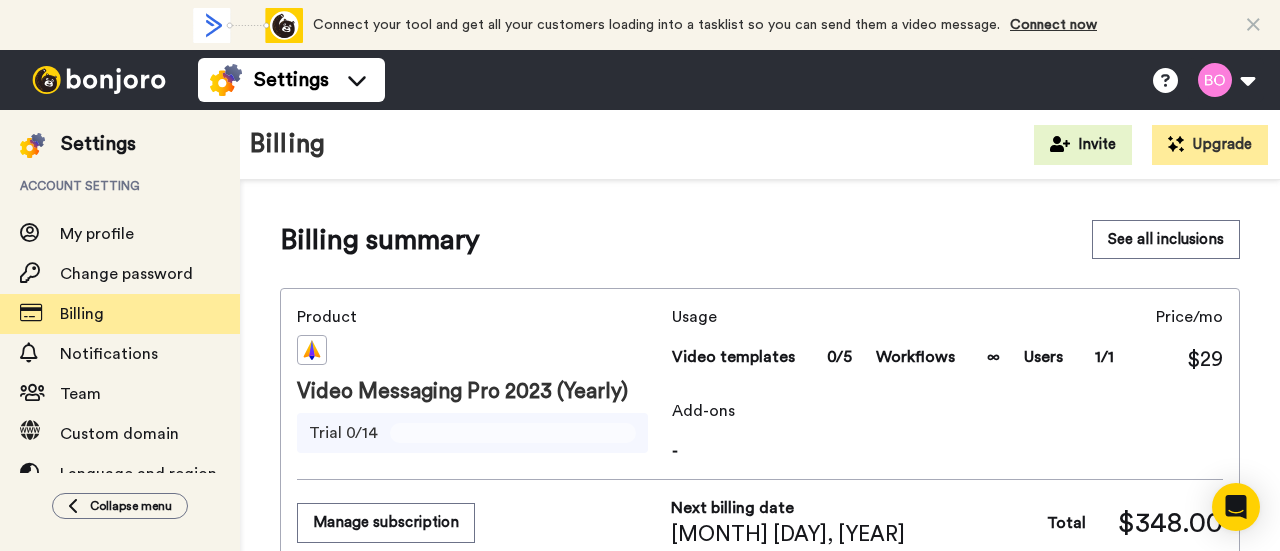 scroll, scrollTop: 0, scrollLeft: 0, axis: both 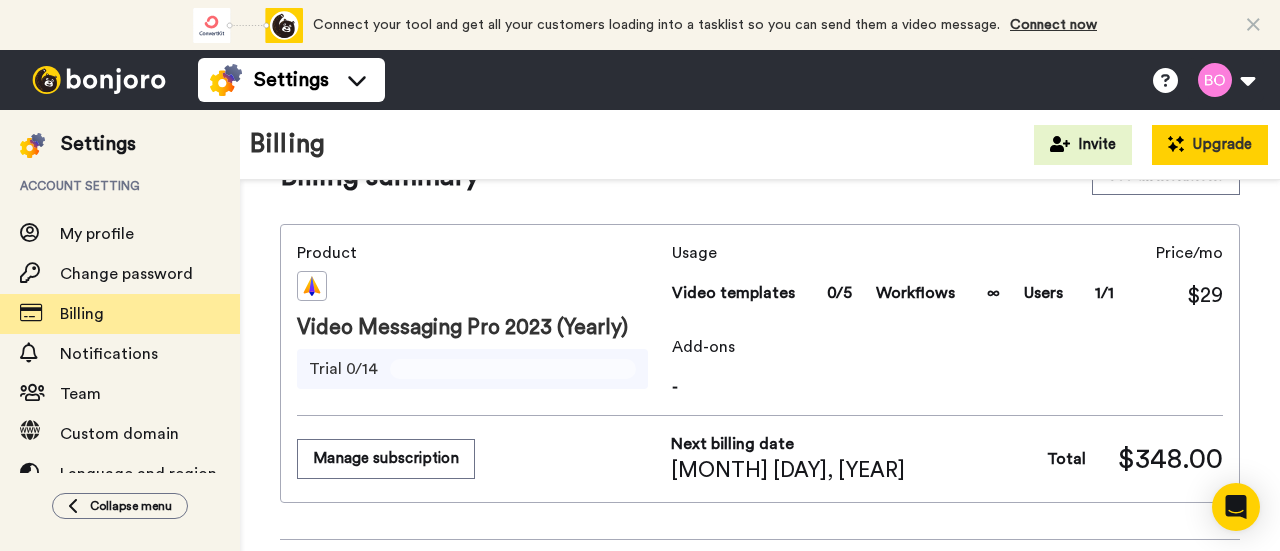 click on "Upgrade" at bounding box center [1210, 145] 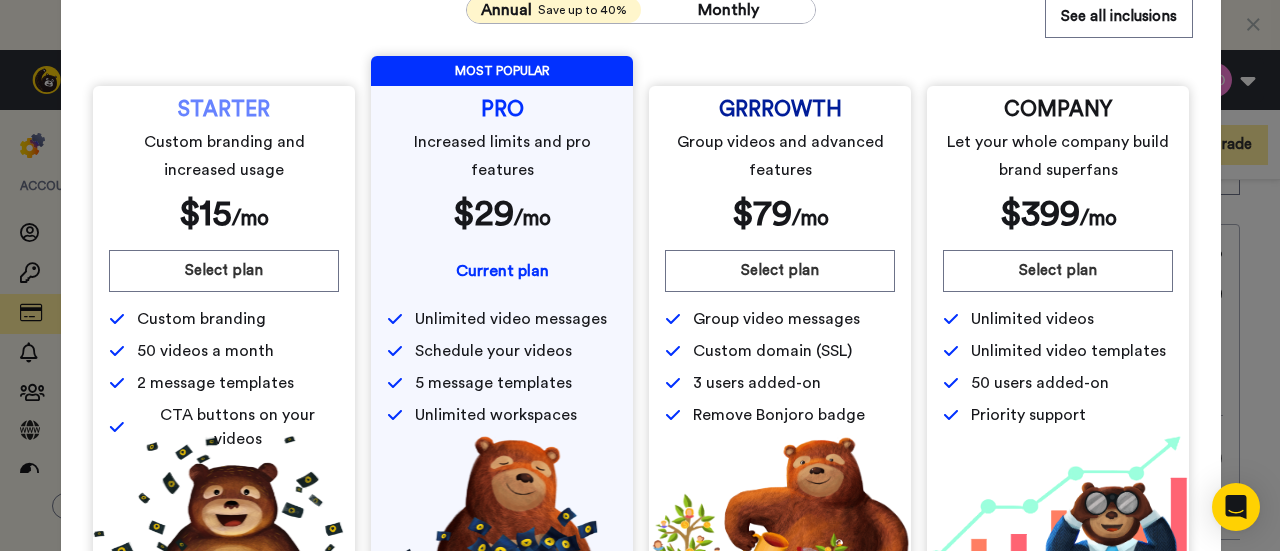 scroll, scrollTop: 117, scrollLeft: 0, axis: vertical 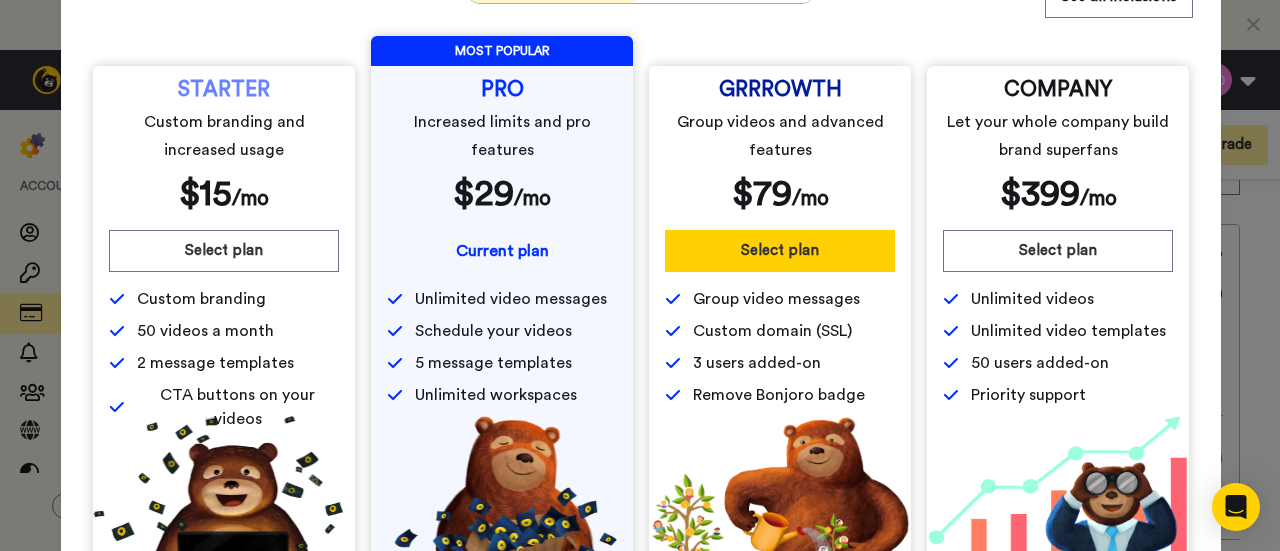 click on "Select plan" at bounding box center (780, 251) 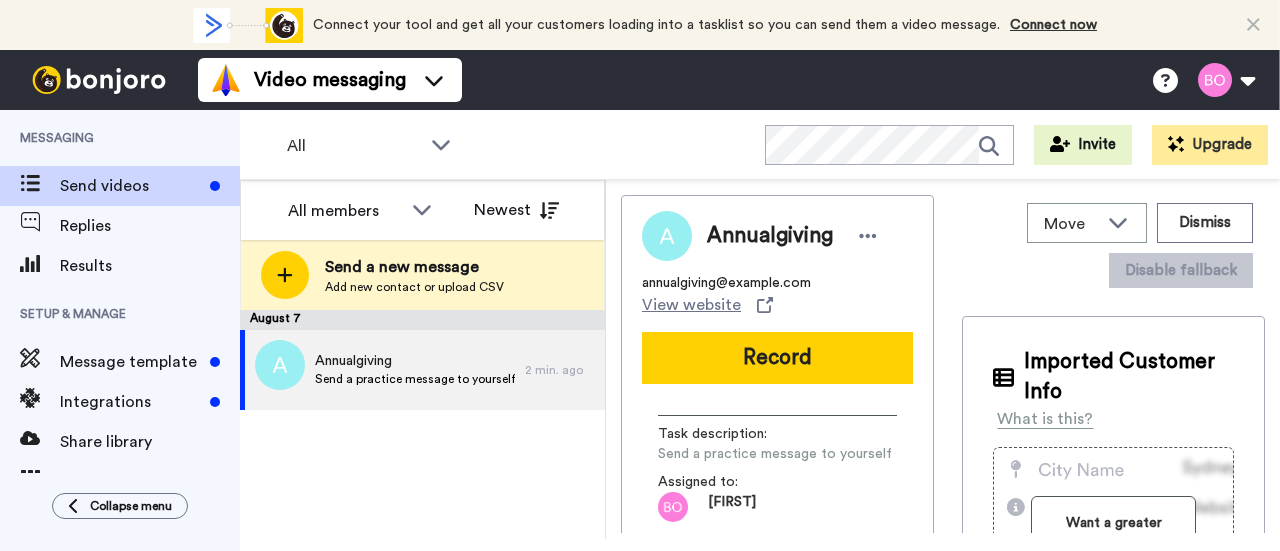 scroll, scrollTop: 0, scrollLeft: 0, axis: both 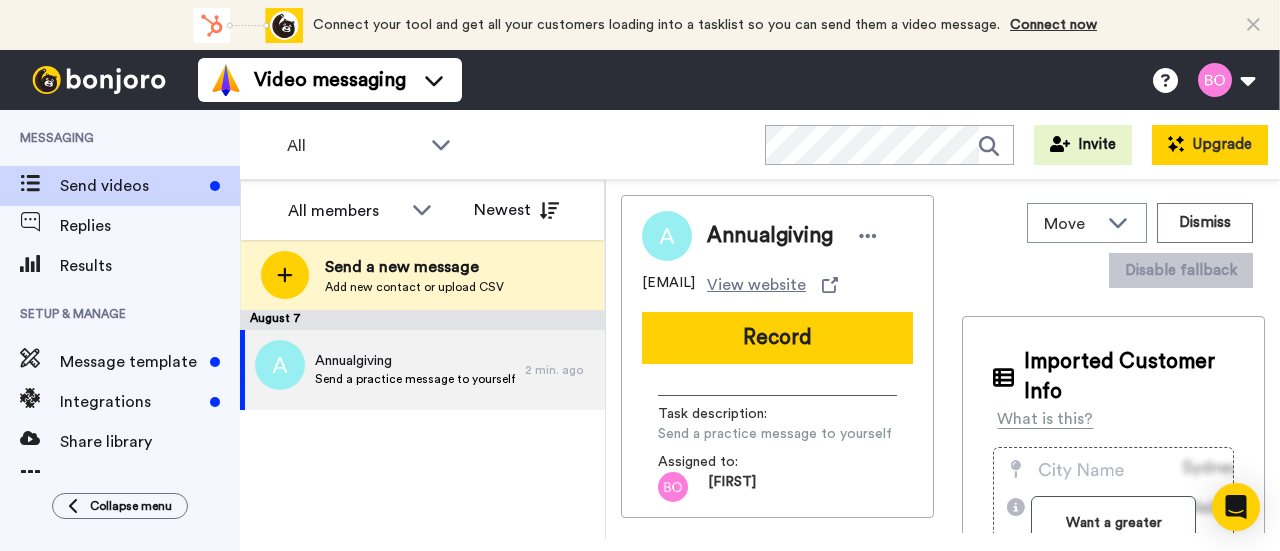 click on "Upgrade" at bounding box center (1210, 145) 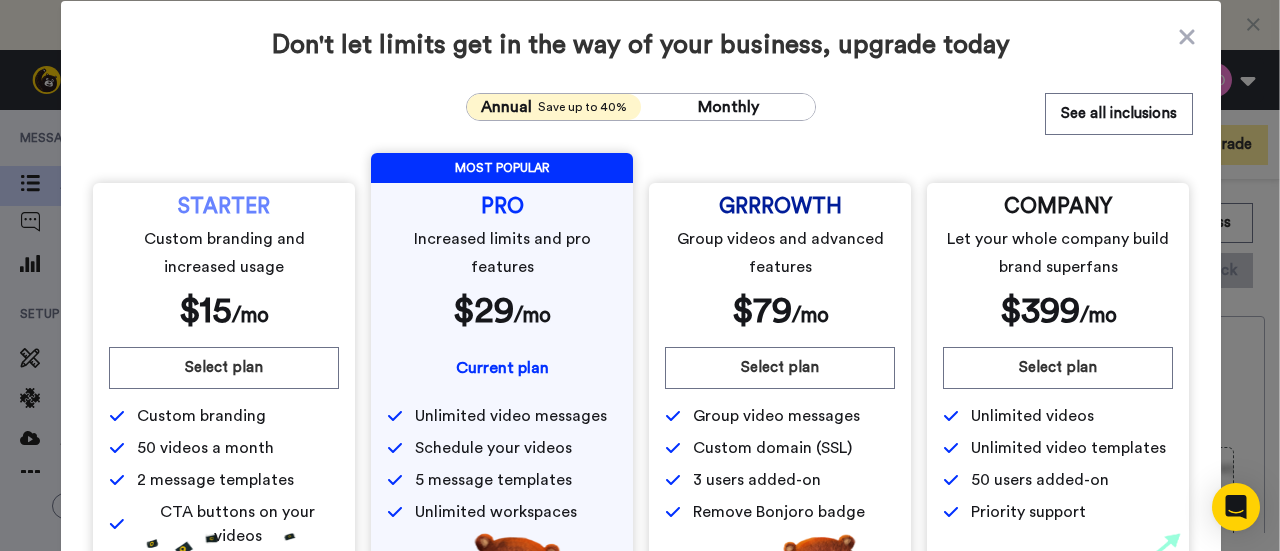 scroll, scrollTop: 0, scrollLeft: 0, axis: both 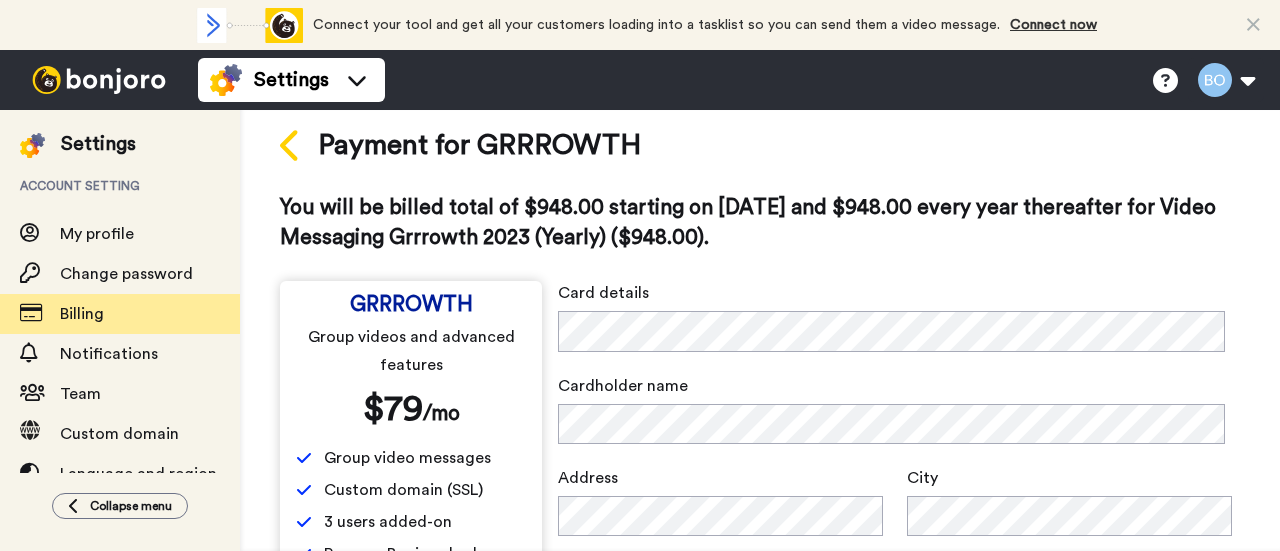 click 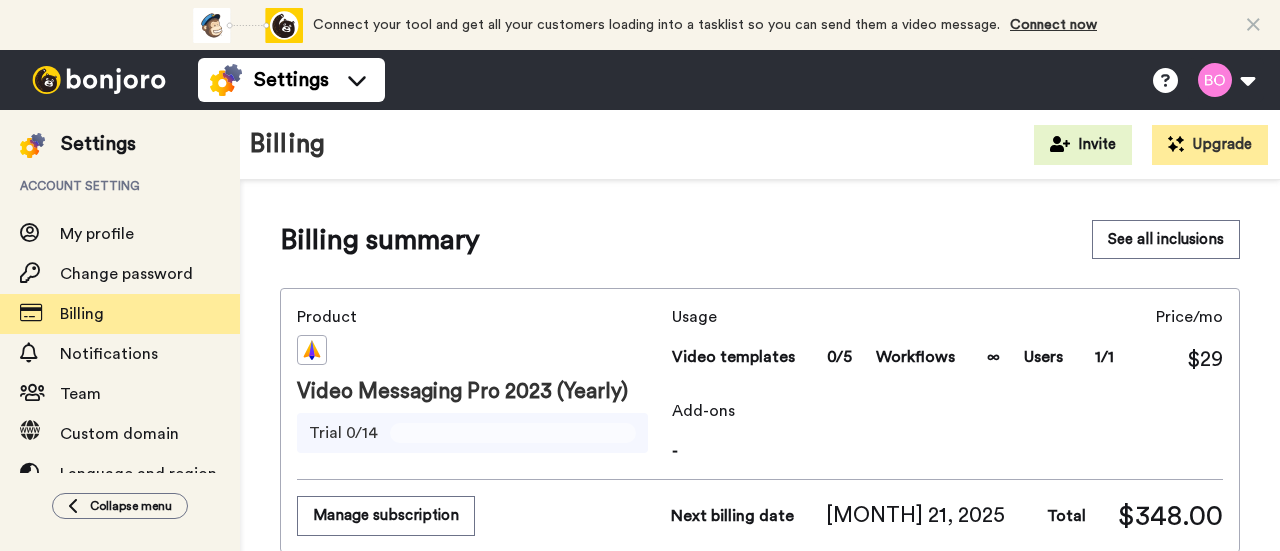scroll, scrollTop: 0, scrollLeft: 0, axis: both 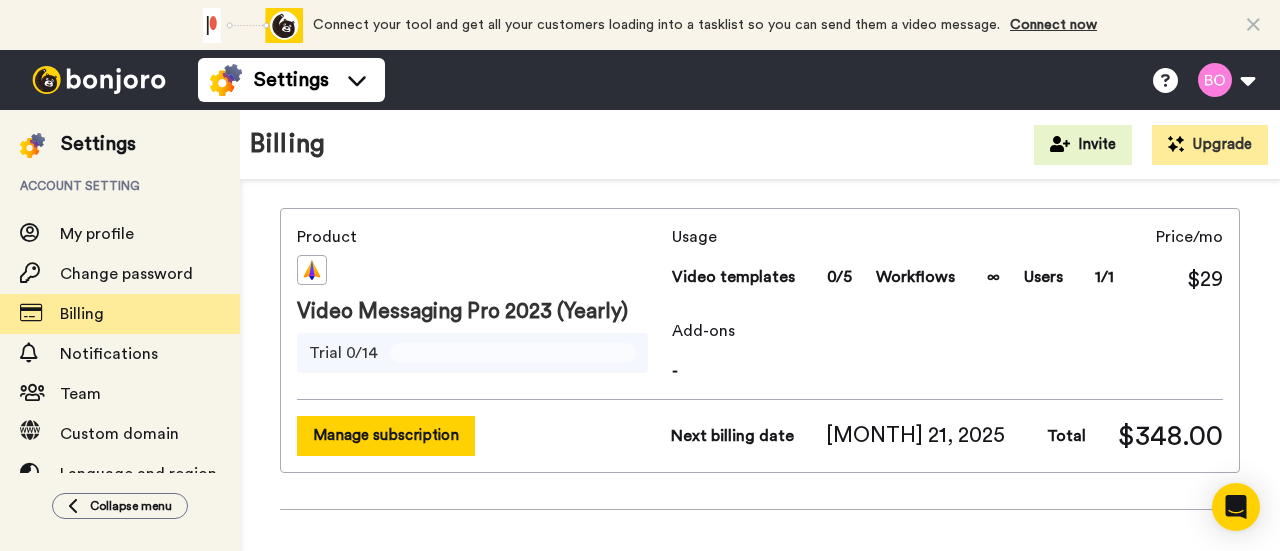 click on "Manage subscription" at bounding box center [386, 435] 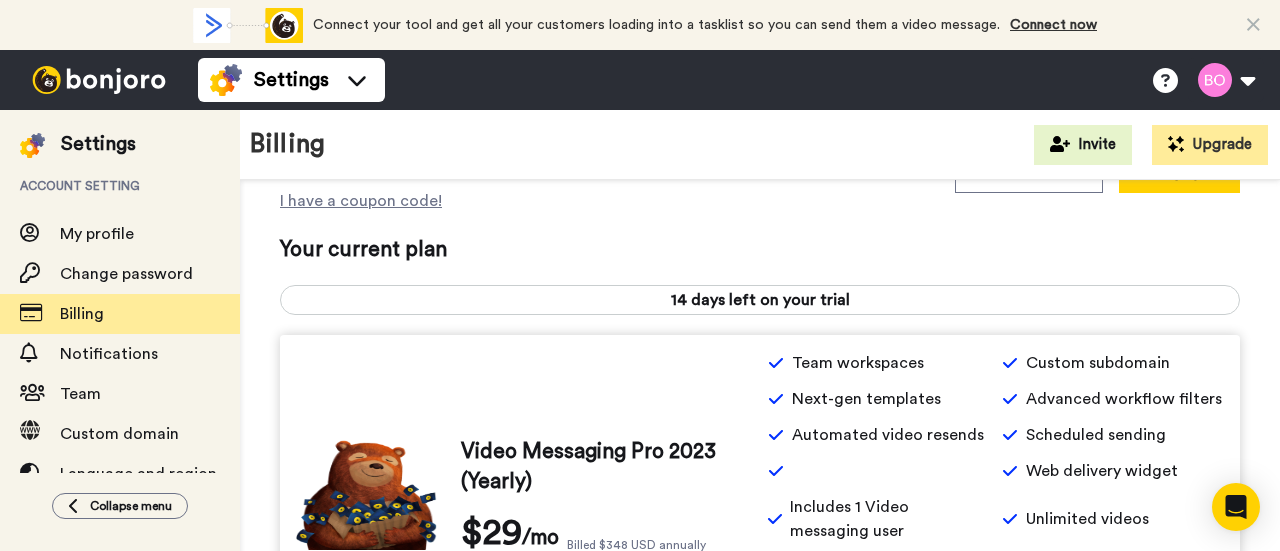 scroll, scrollTop: 0, scrollLeft: 0, axis: both 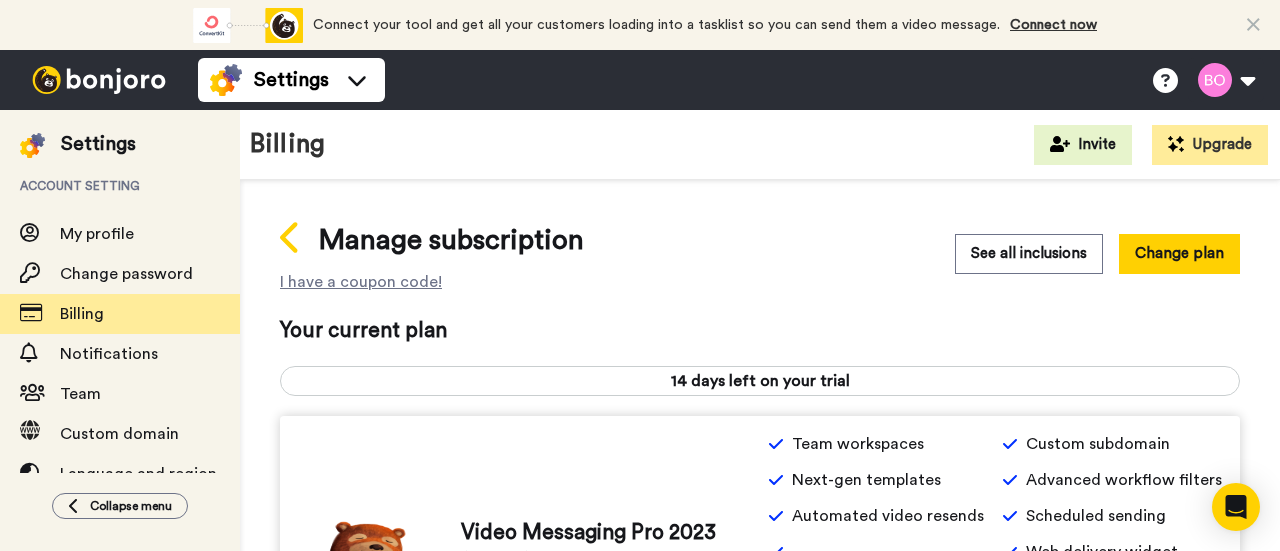click 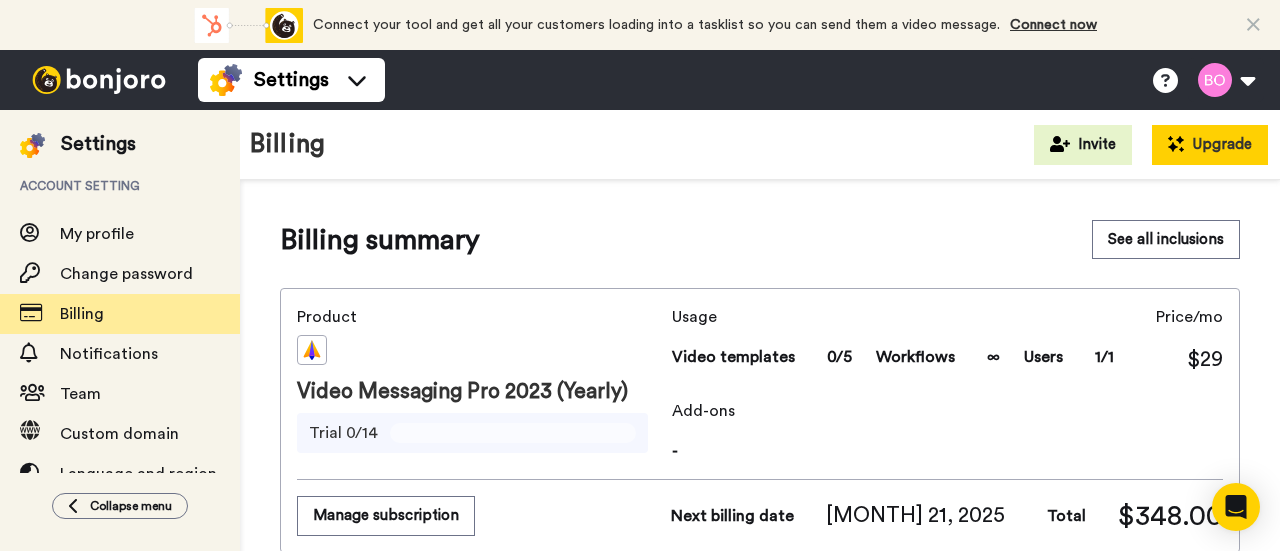 click on "Upgrade" at bounding box center (1210, 145) 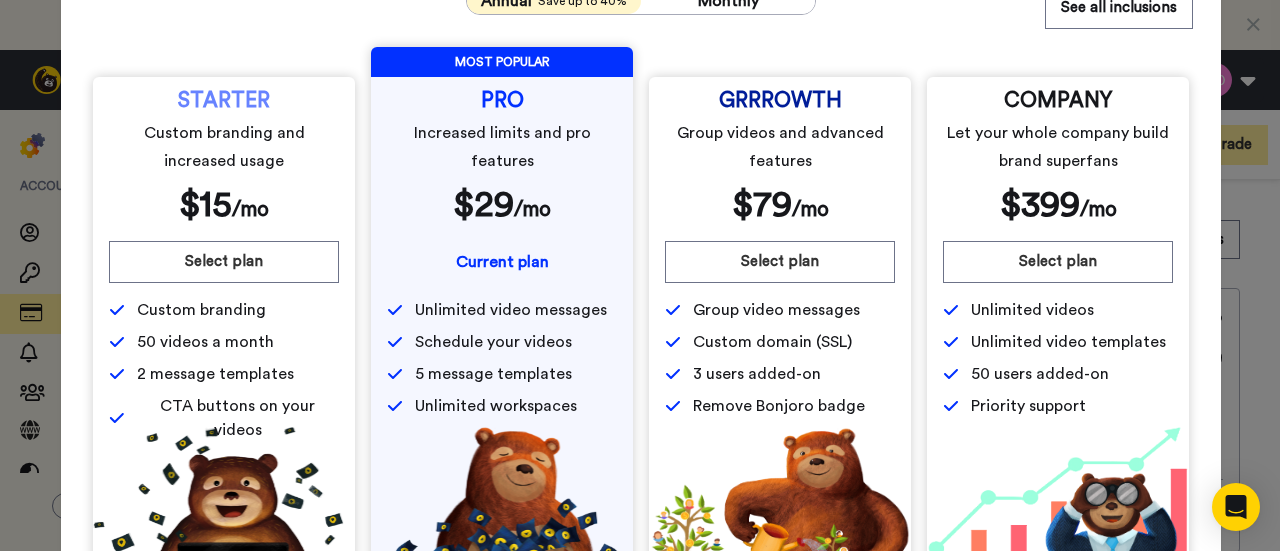 scroll, scrollTop: 0, scrollLeft: 0, axis: both 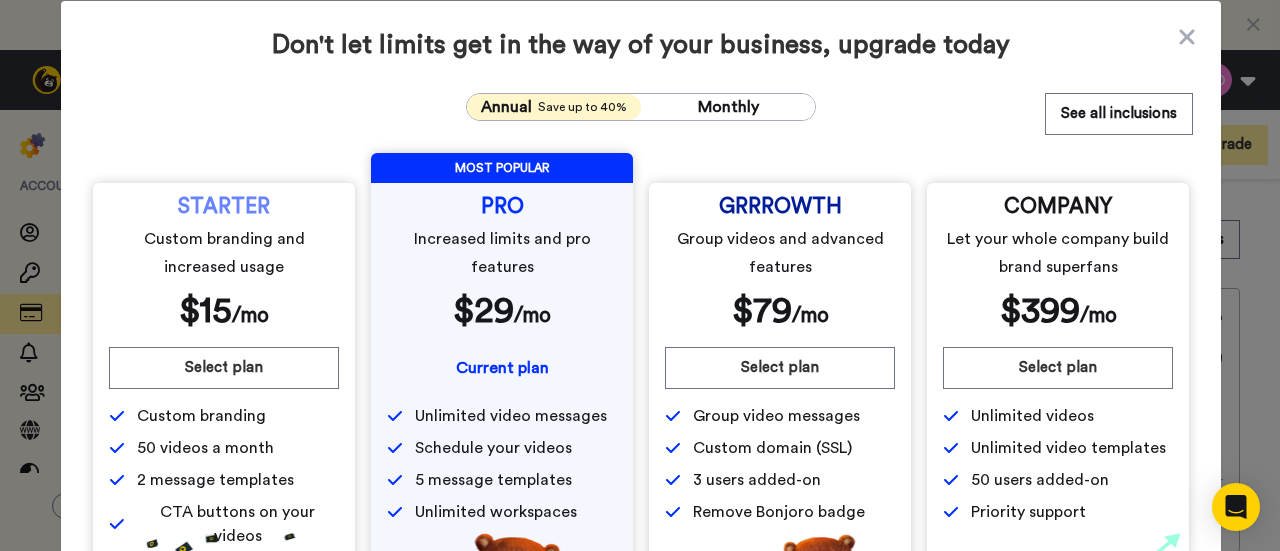 click on "Annual Save up to 40%" at bounding box center [554, 107] 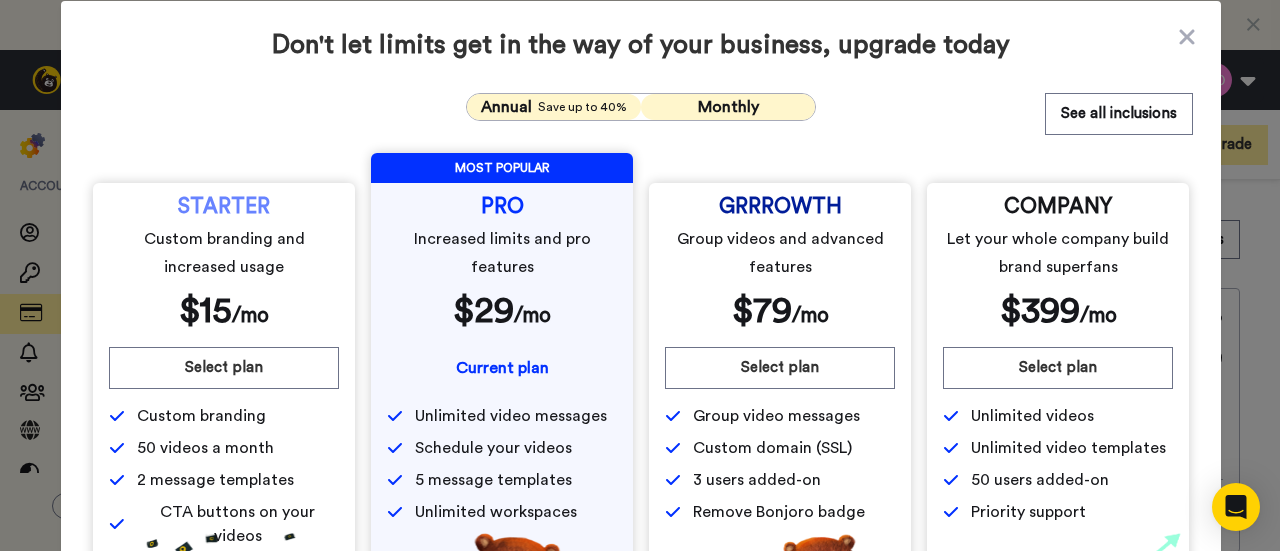 click on "Monthly" at bounding box center (728, 107) 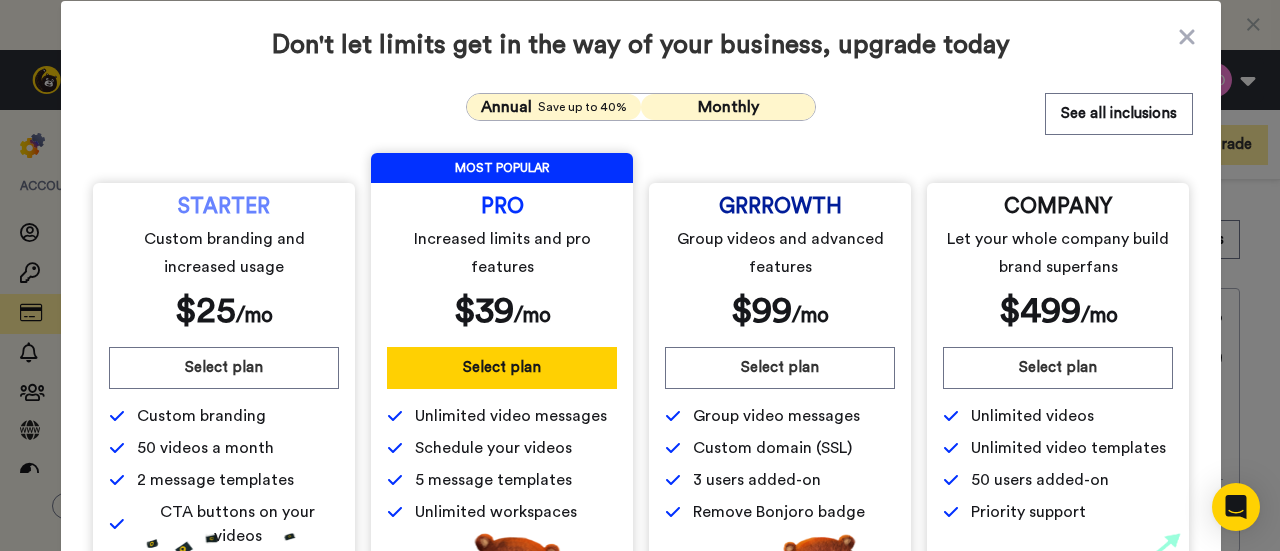 click on "Save up to 40%" at bounding box center [582, 107] 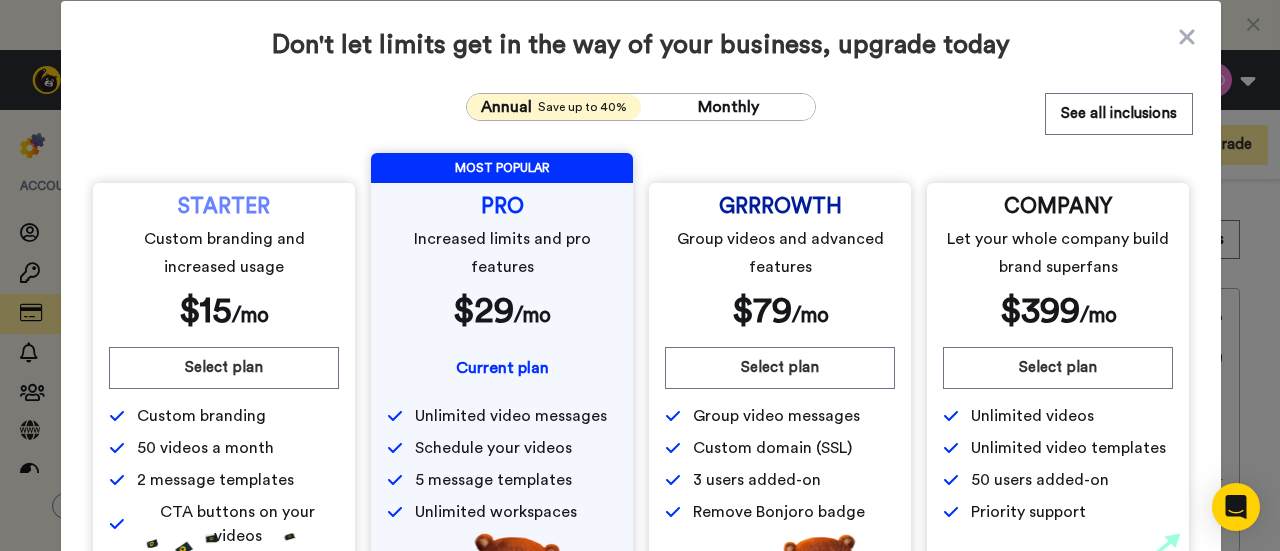 scroll, scrollTop: 183, scrollLeft: 0, axis: vertical 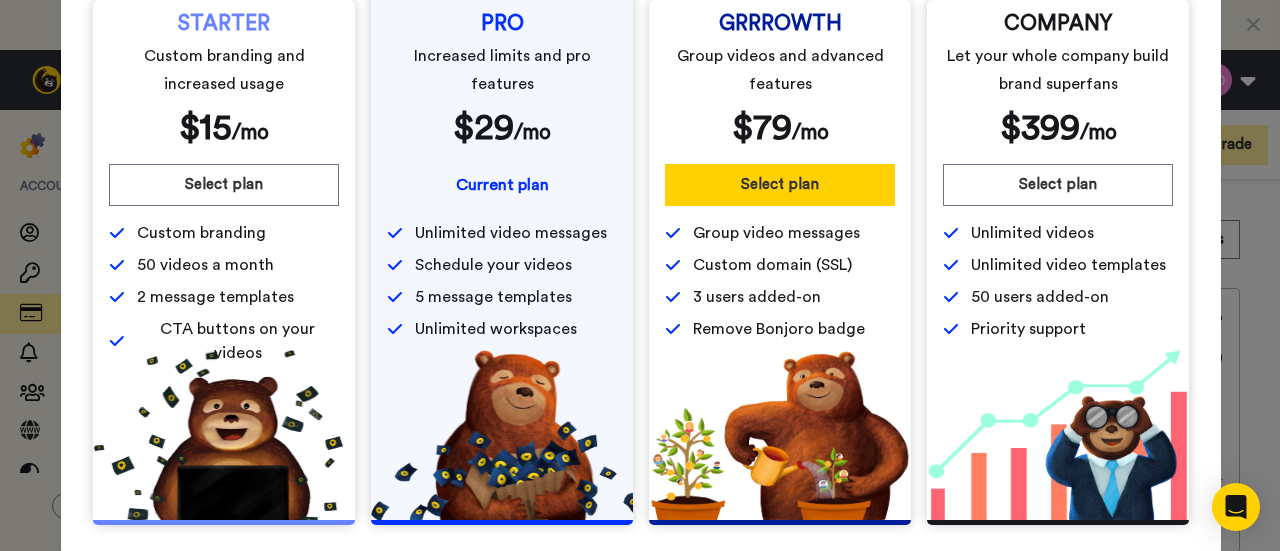 click on "Select plan" at bounding box center [780, 185] 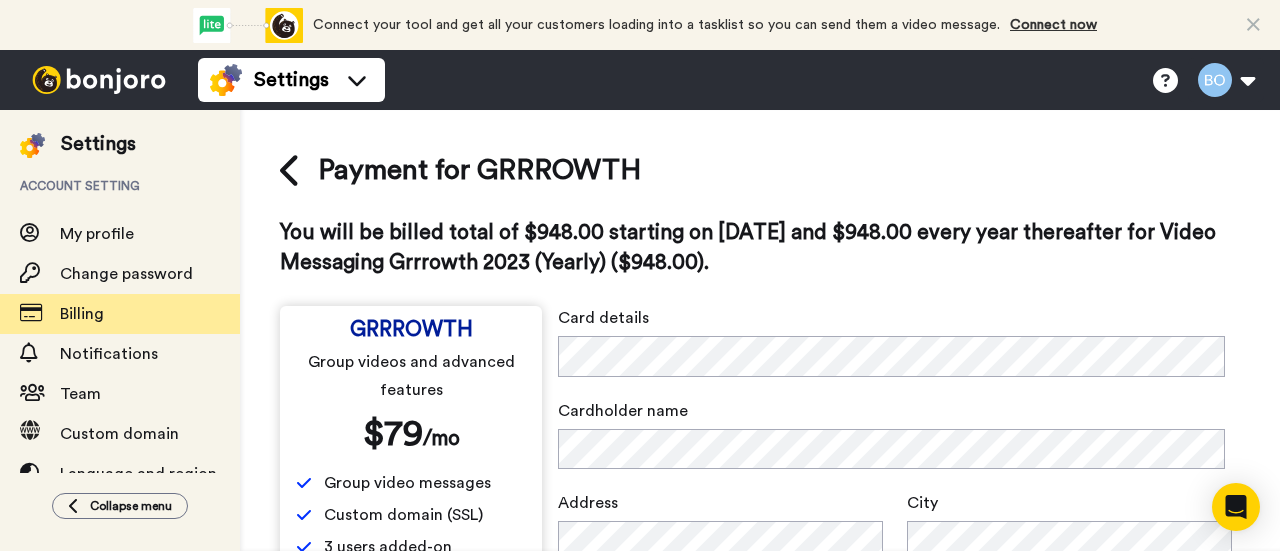 scroll, scrollTop: 0, scrollLeft: 0, axis: both 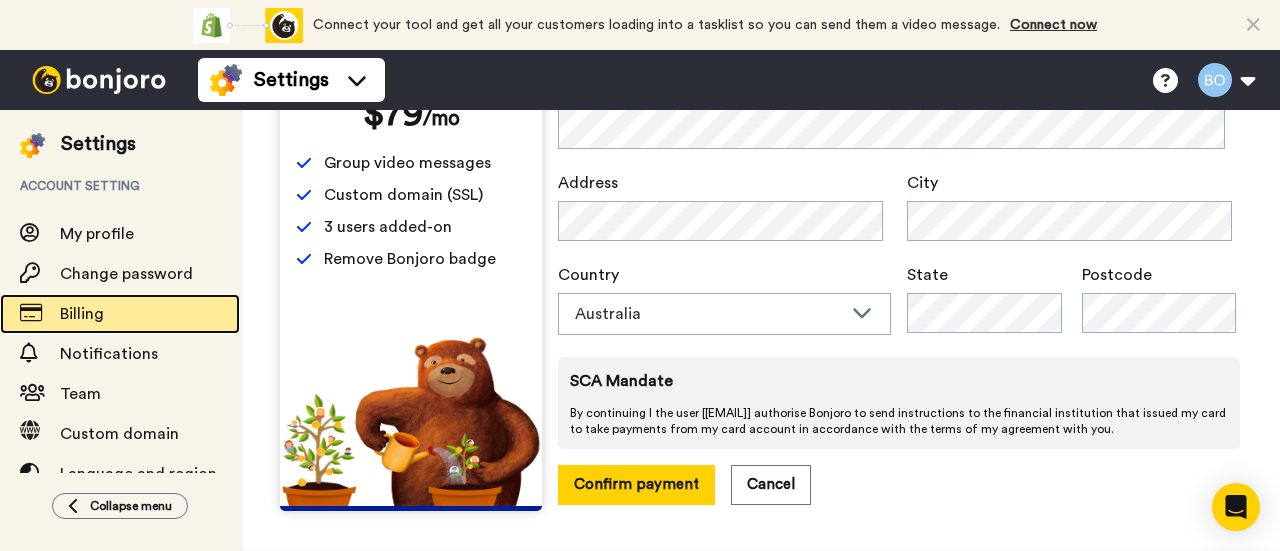 click on "Billing" at bounding box center [82, 314] 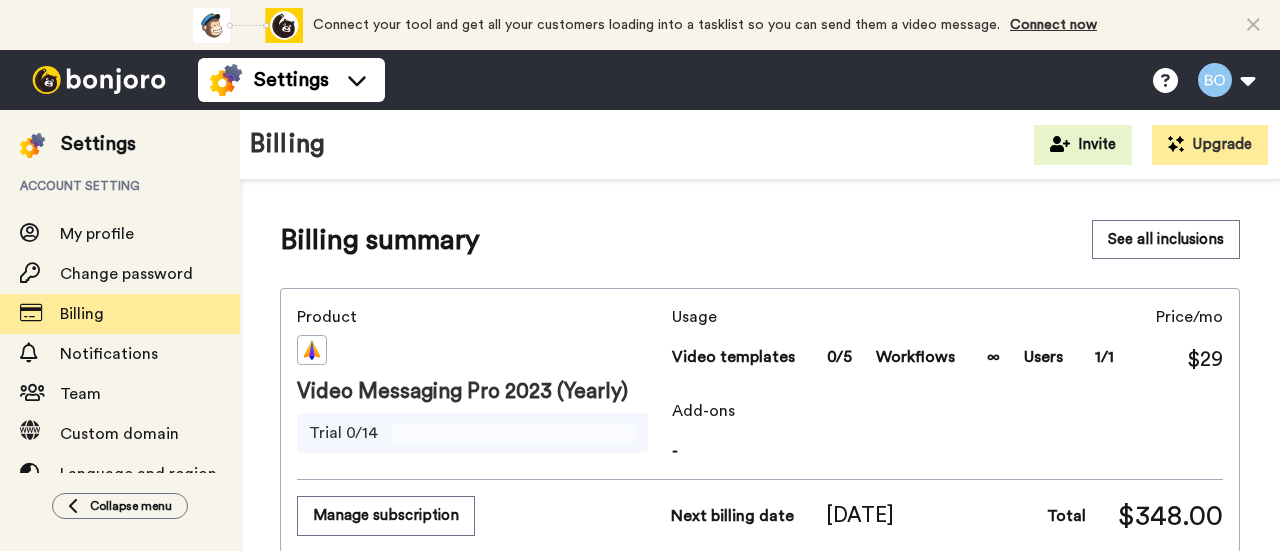 scroll, scrollTop: 0, scrollLeft: 0, axis: both 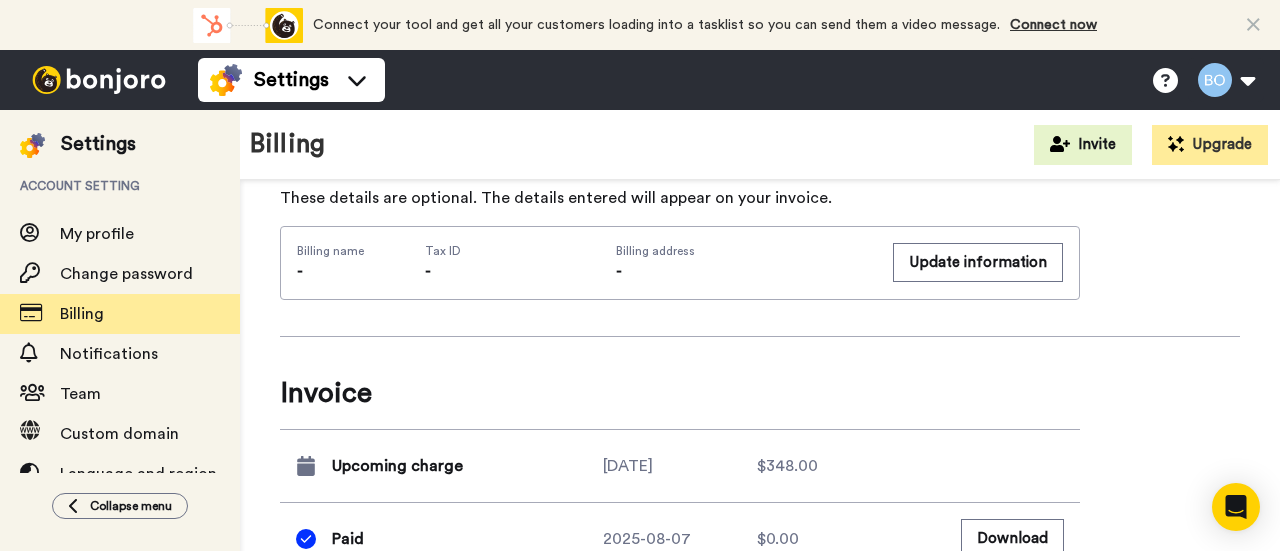 click on "Upcoming charge" at bounding box center [449, 466] 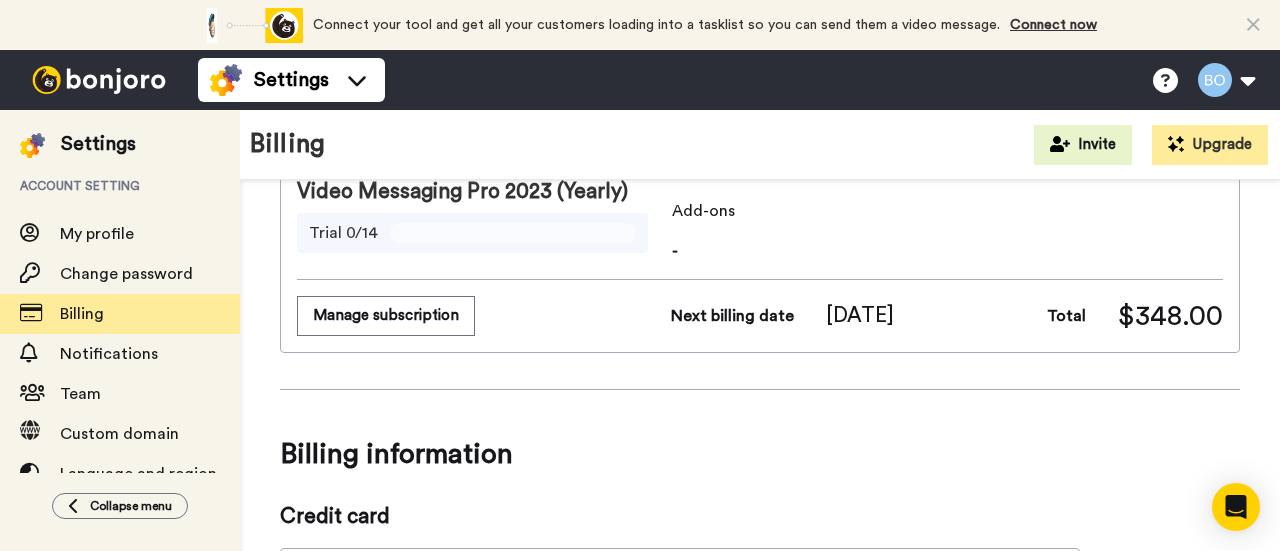 scroll, scrollTop: 107, scrollLeft: 0, axis: vertical 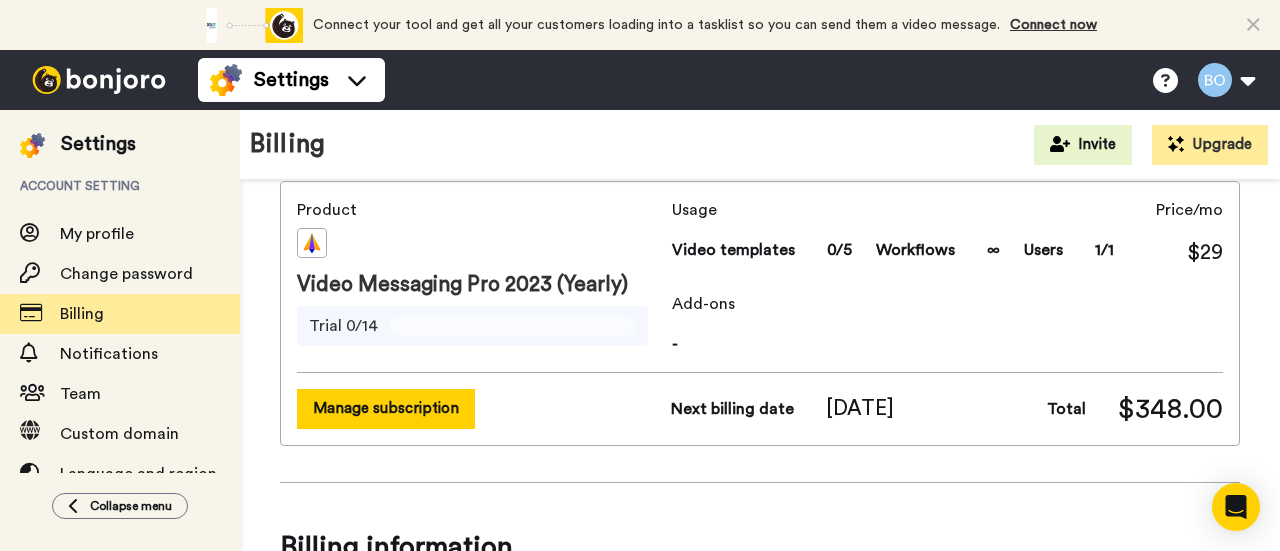 click on "Manage subscription" at bounding box center [386, 408] 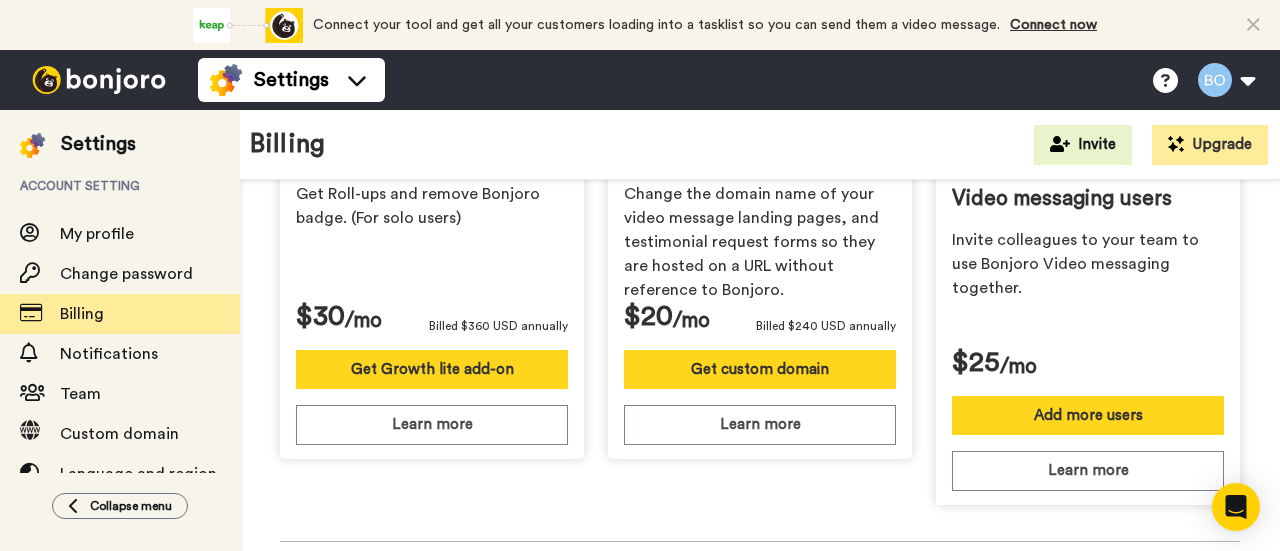 scroll, scrollTop: 1152, scrollLeft: 0, axis: vertical 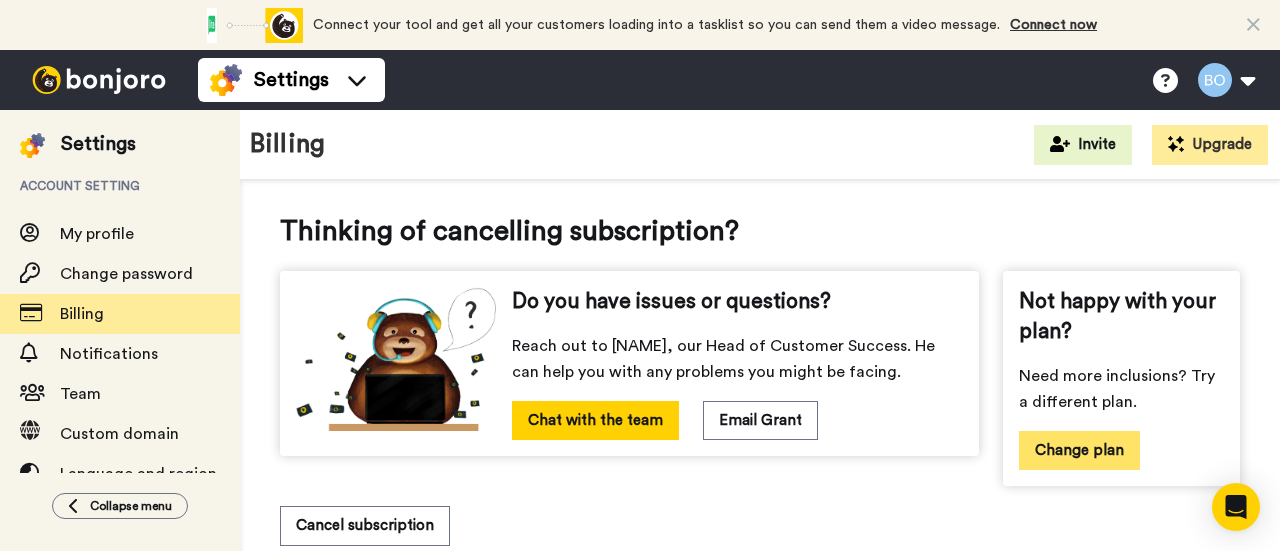 click on "Change plan" at bounding box center (1079, 450) 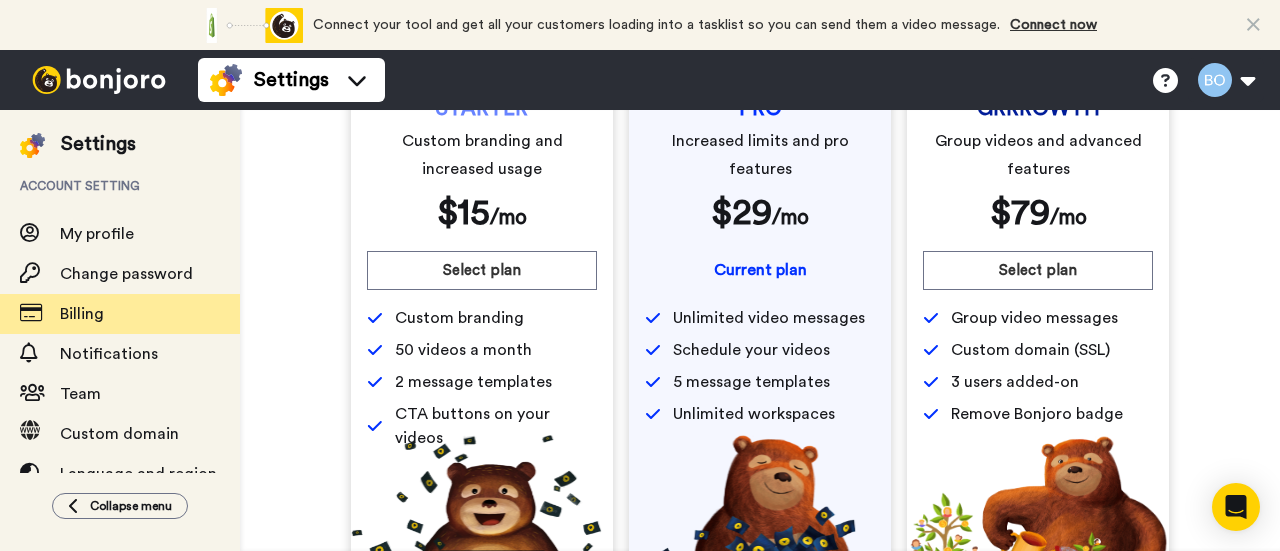 scroll, scrollTop: 202, scrollLeft: 0, axis: vertical 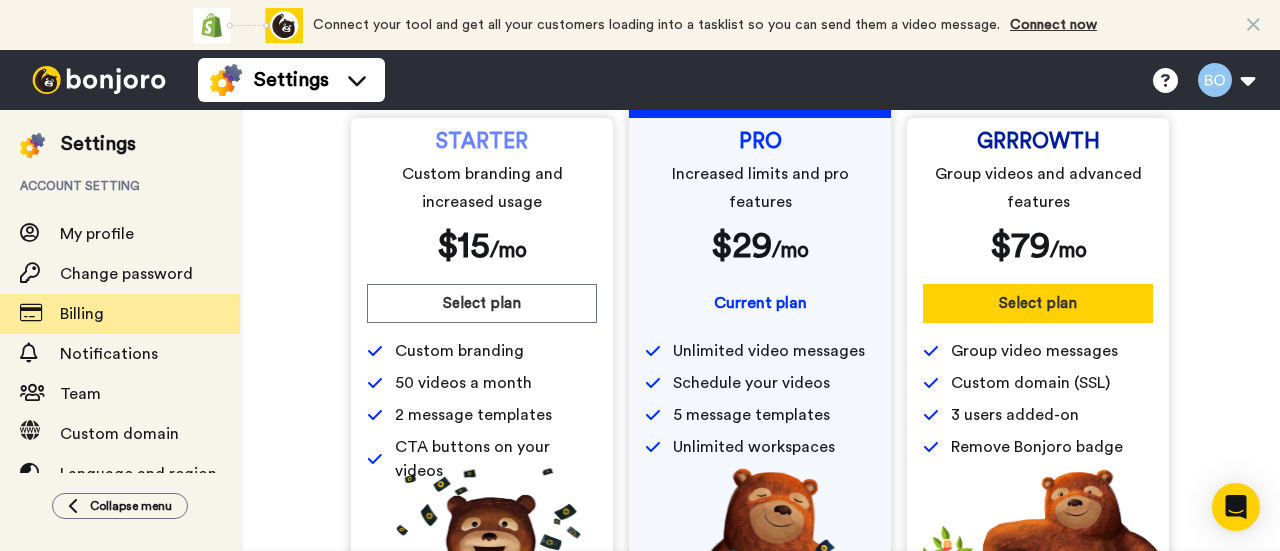 click on "Select plan" at bounding box center (1038, 303) 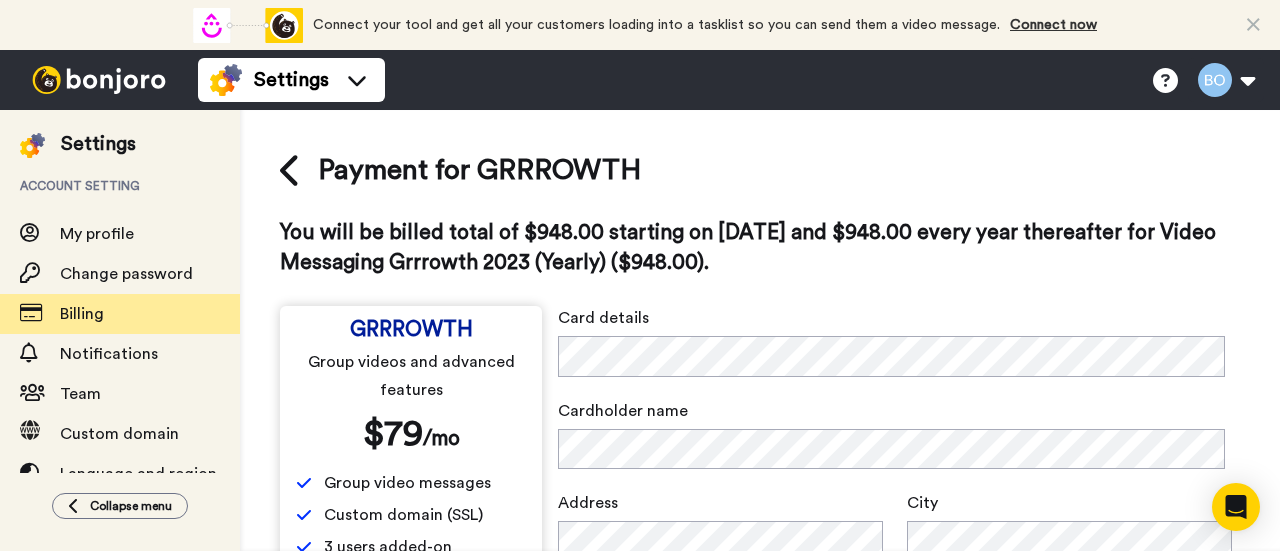 scroll, scrollTop: 336, scrollLeft: 0, axis: vertical 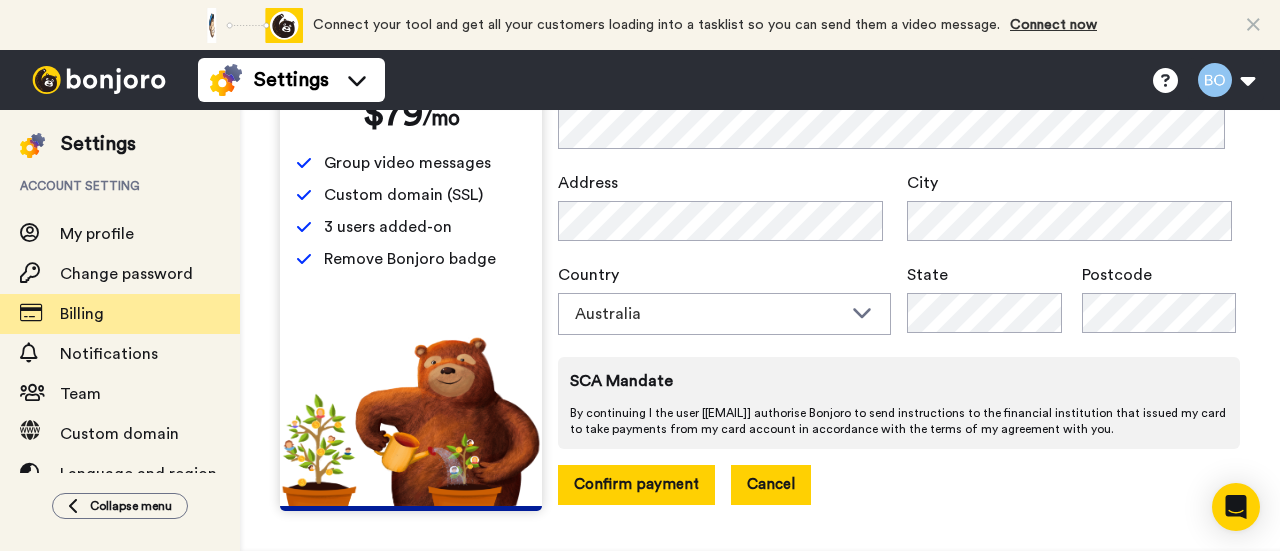click on "Cancel" at bounding box center [771, 484] 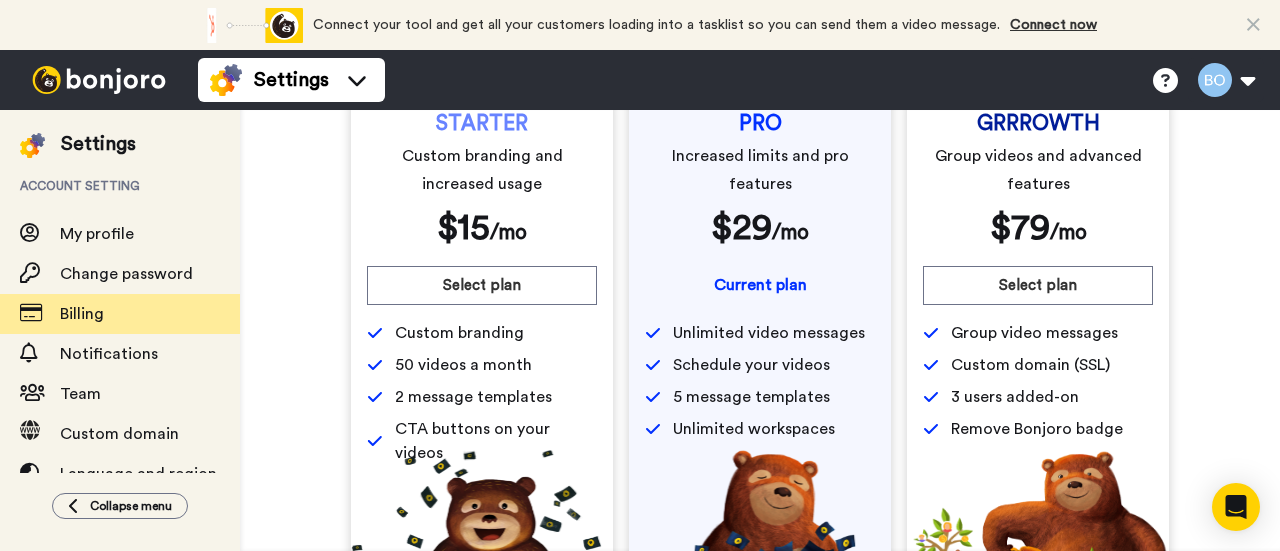 scroll, scrollTop: 219, scrollLeft: 0, axis: vertical 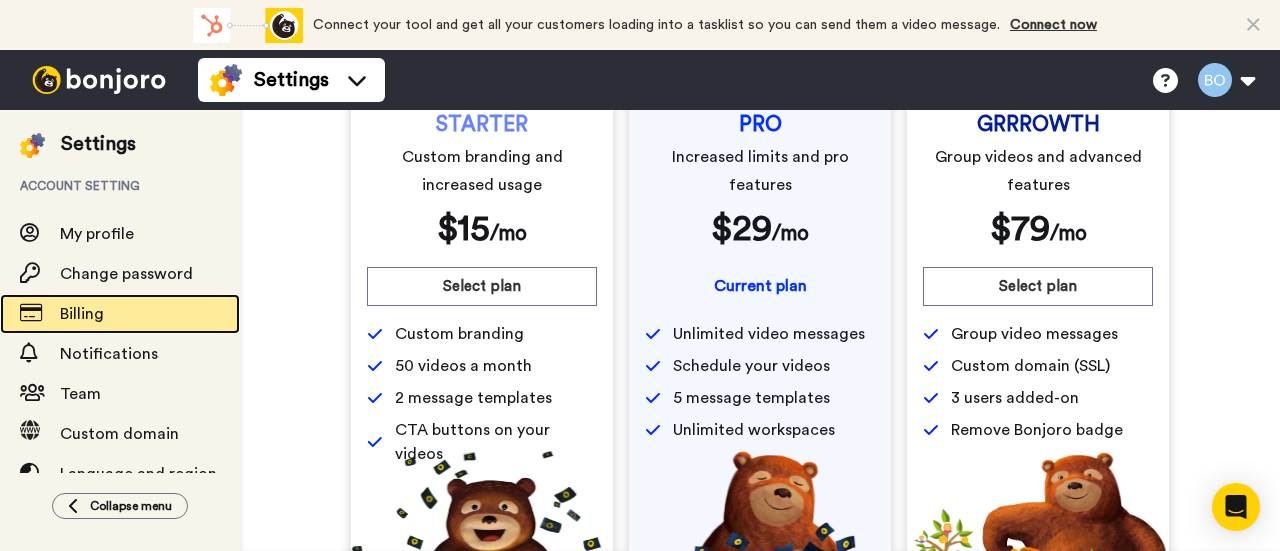 click on "Billing" at bounding box center [120, 314] 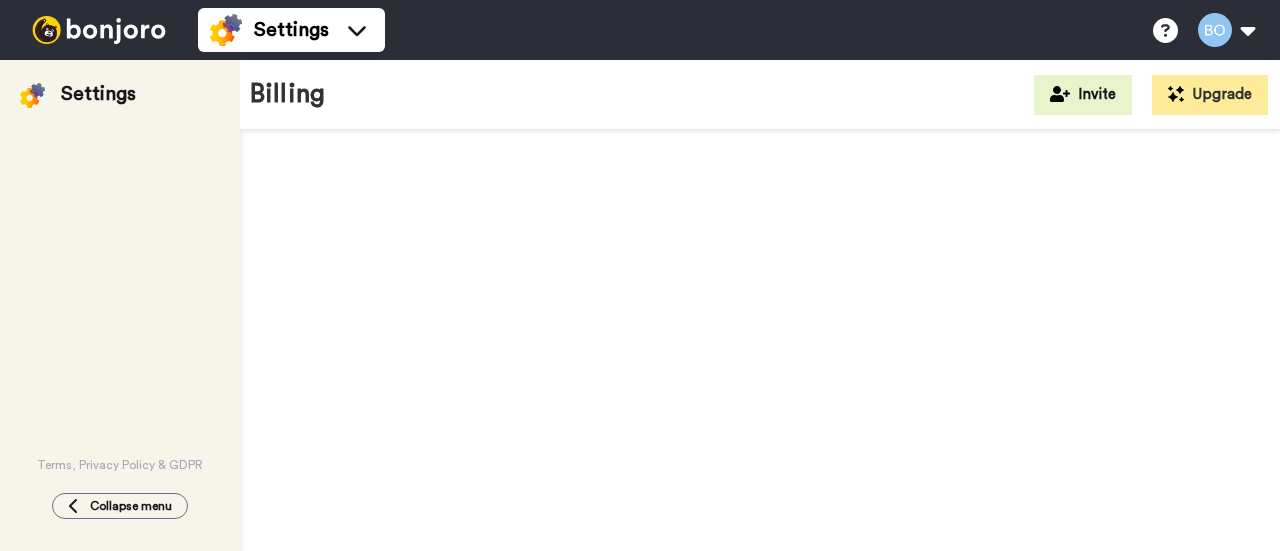 scroll, scrollTop: 0, scrollLeft: 0, axis: both 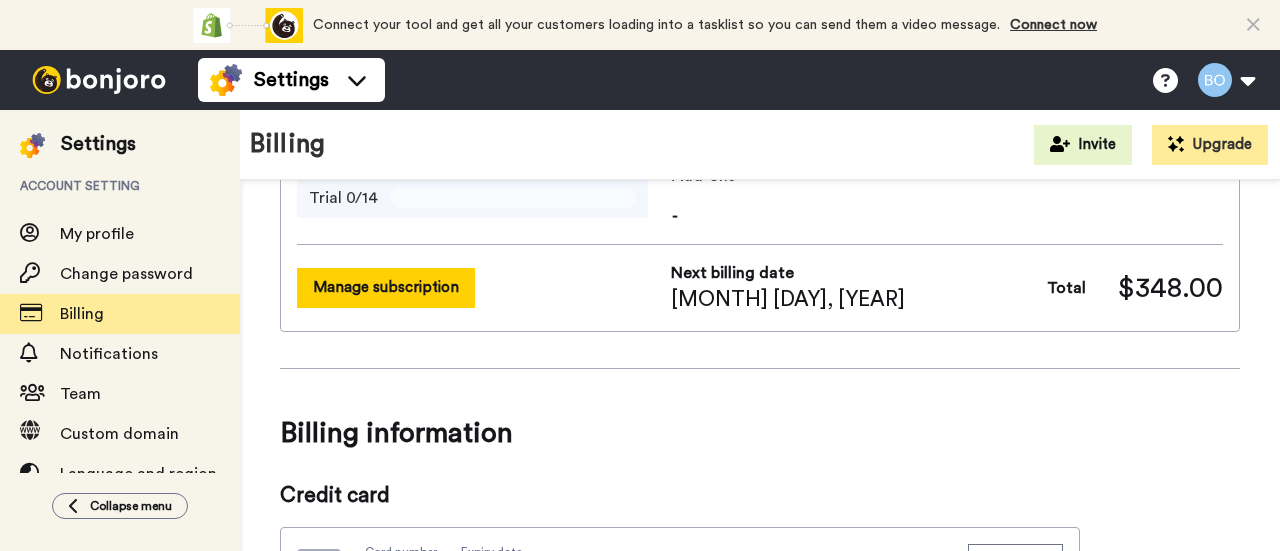 click on "Manage subscription" at bounding box center (386, 287) 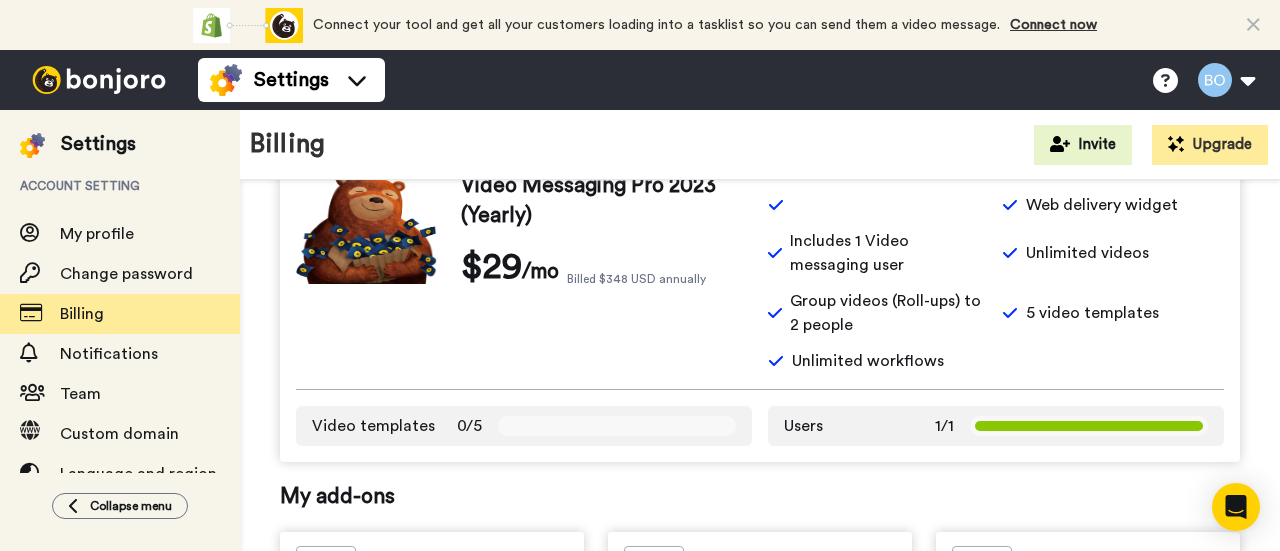 scroll, scrollTop: 0, scrollLeft: 0, axis: both 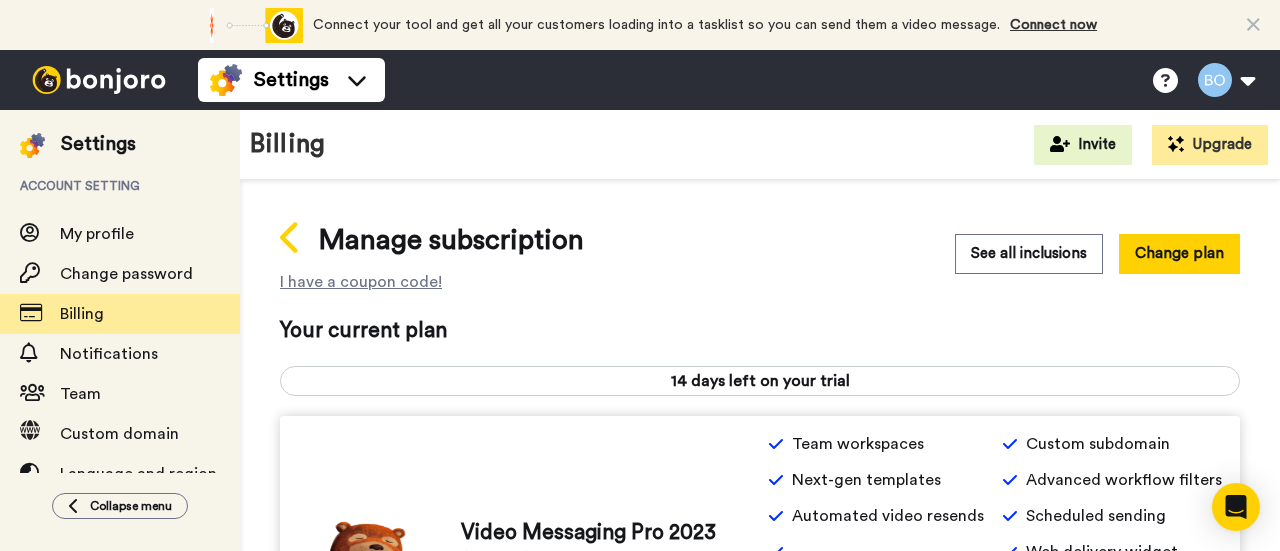 click 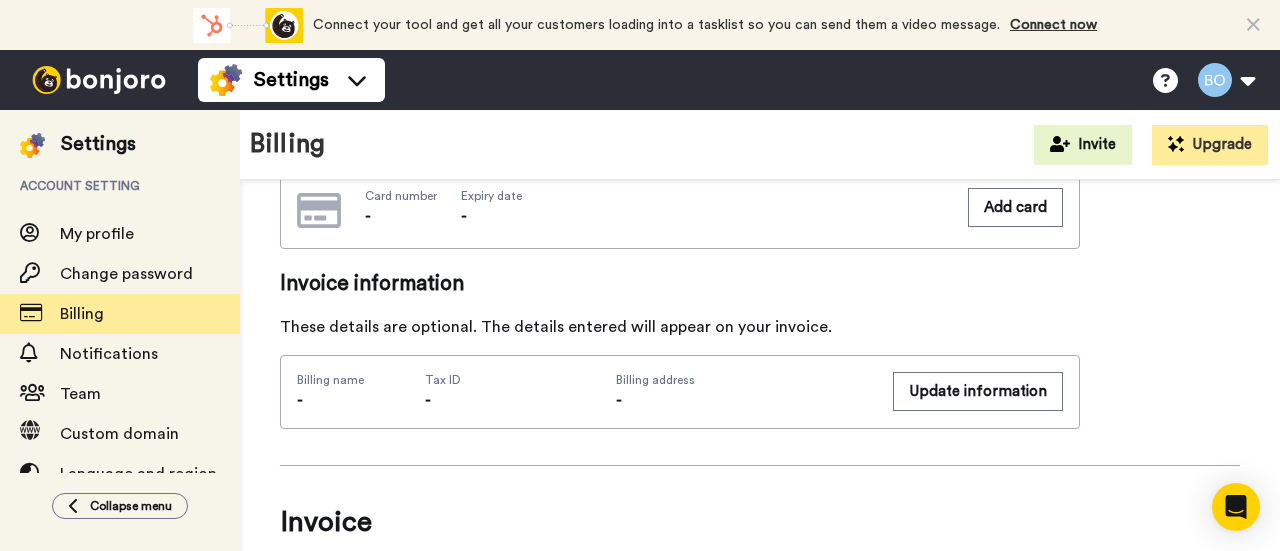 scroll, scrollTop: 706, scrollLeft: 0, axis: vertical 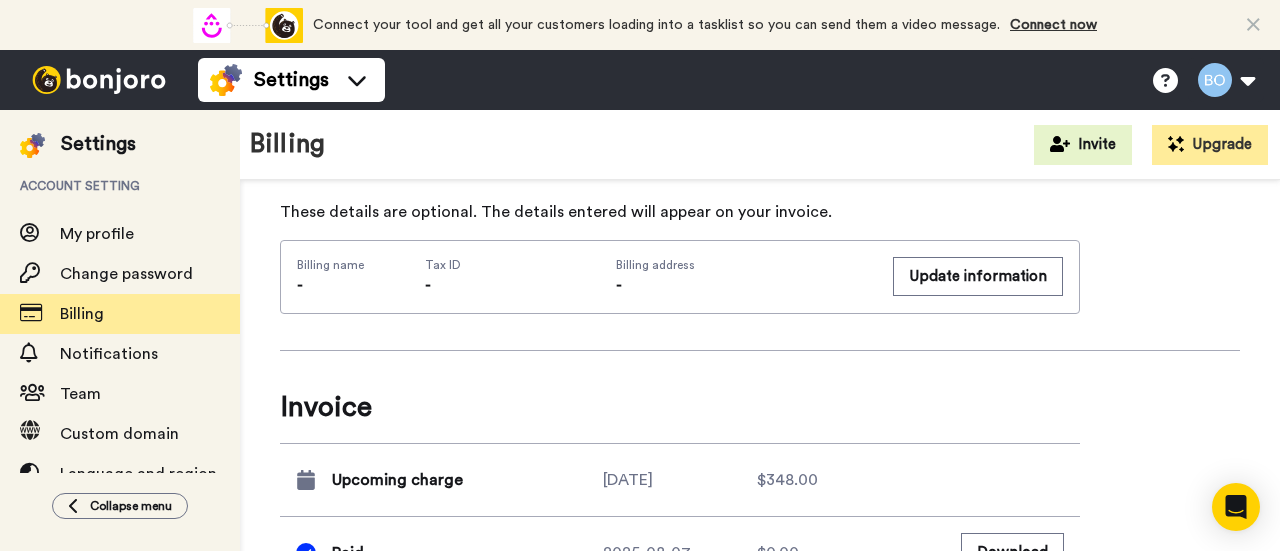 click on "Upcoming charge" at bounding box center (449, 480) 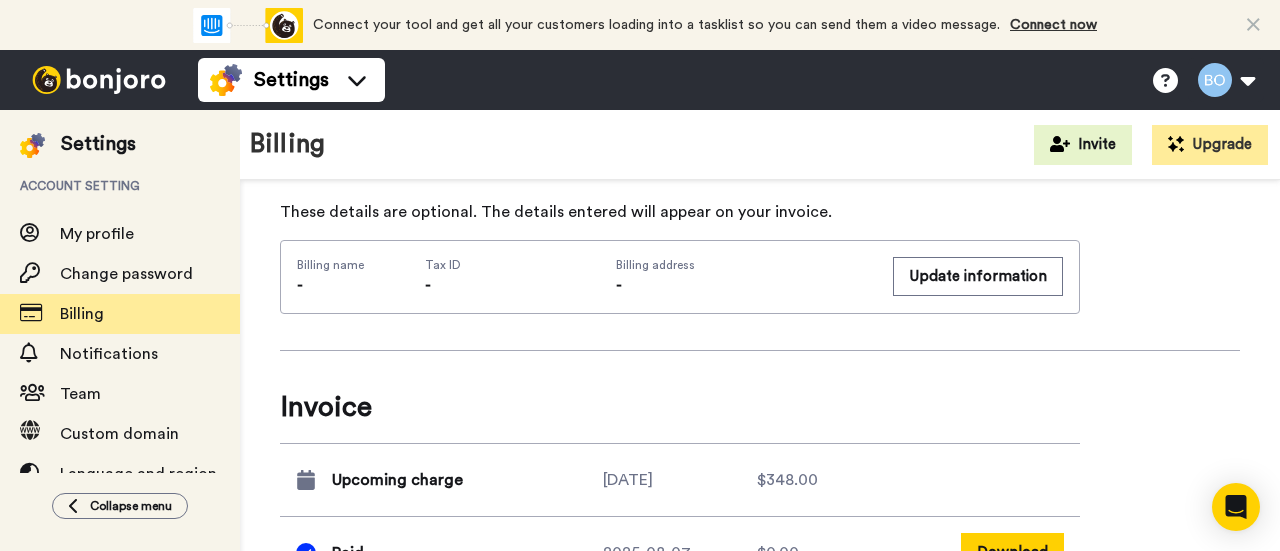 click on "Download" at bounding box center [1012, 552] 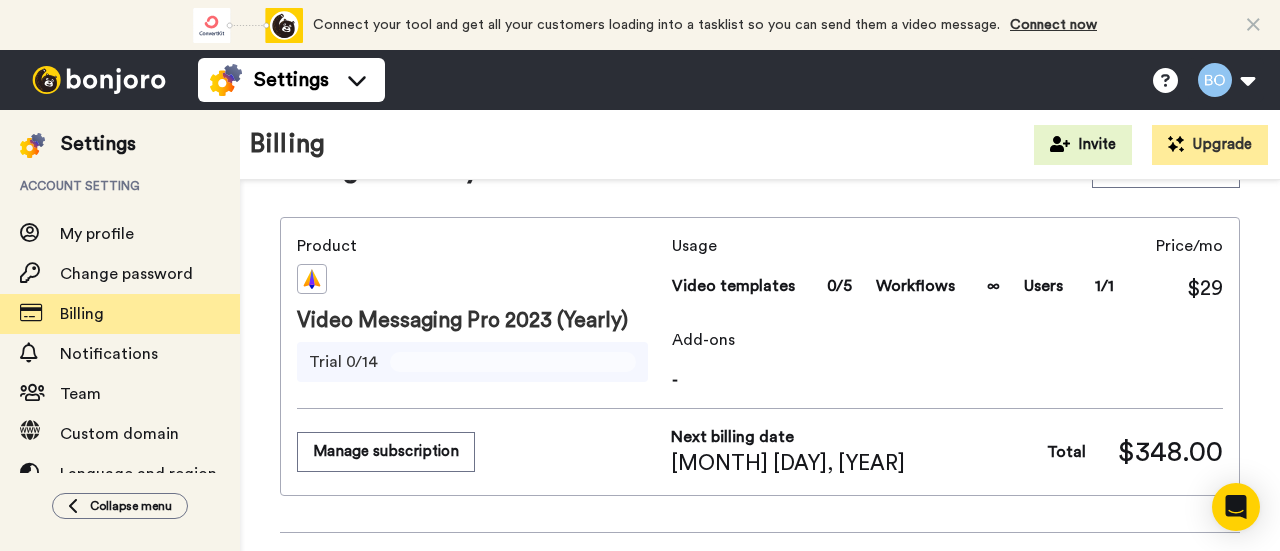 scroll, scrollTop: 0, scrollLeft: 0, axis: both 